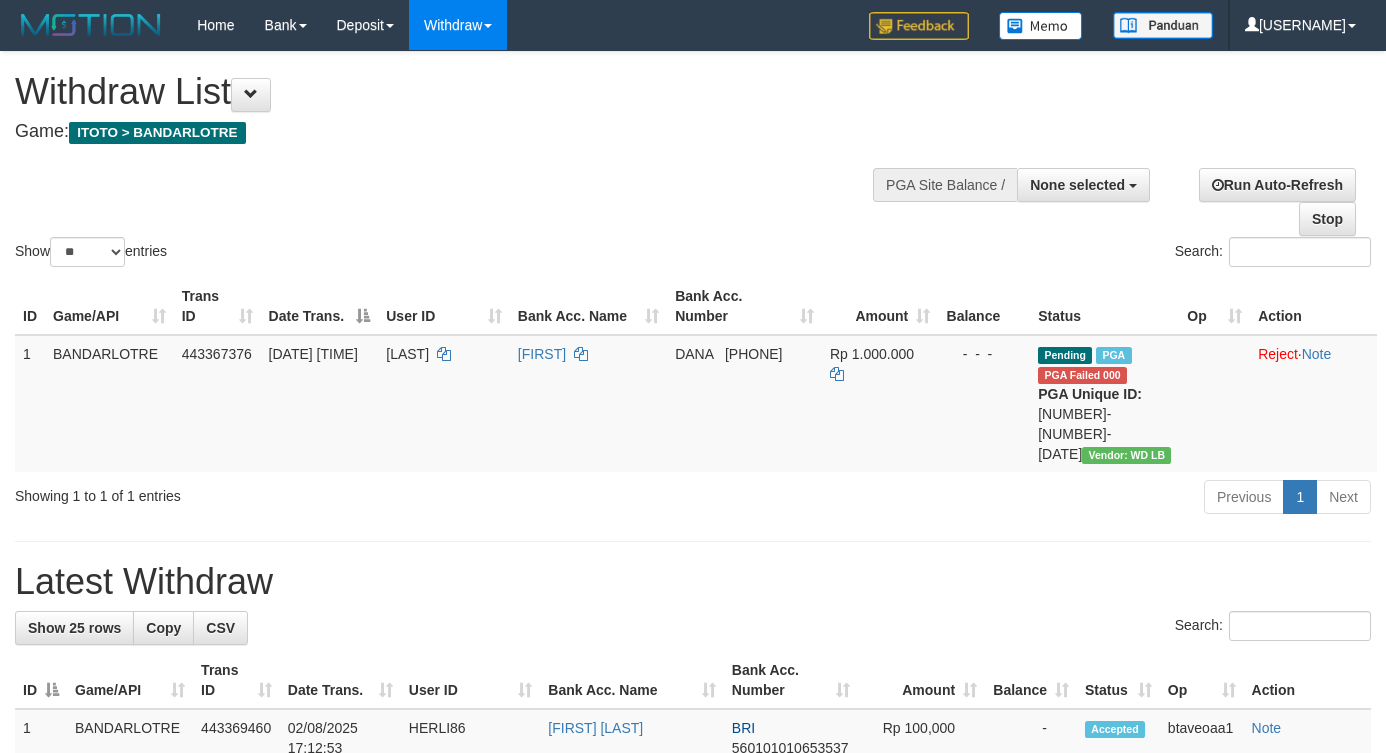 select 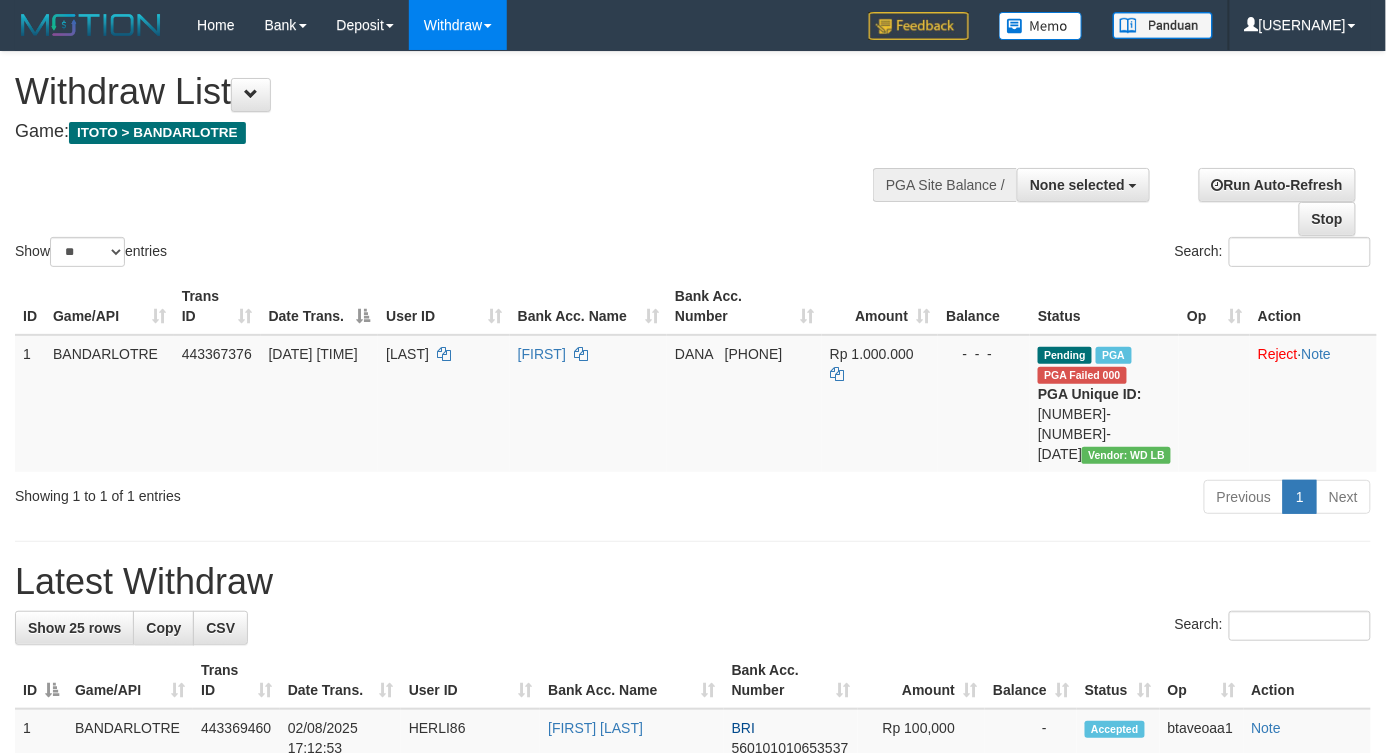 click at bounding box center [1054, 183] 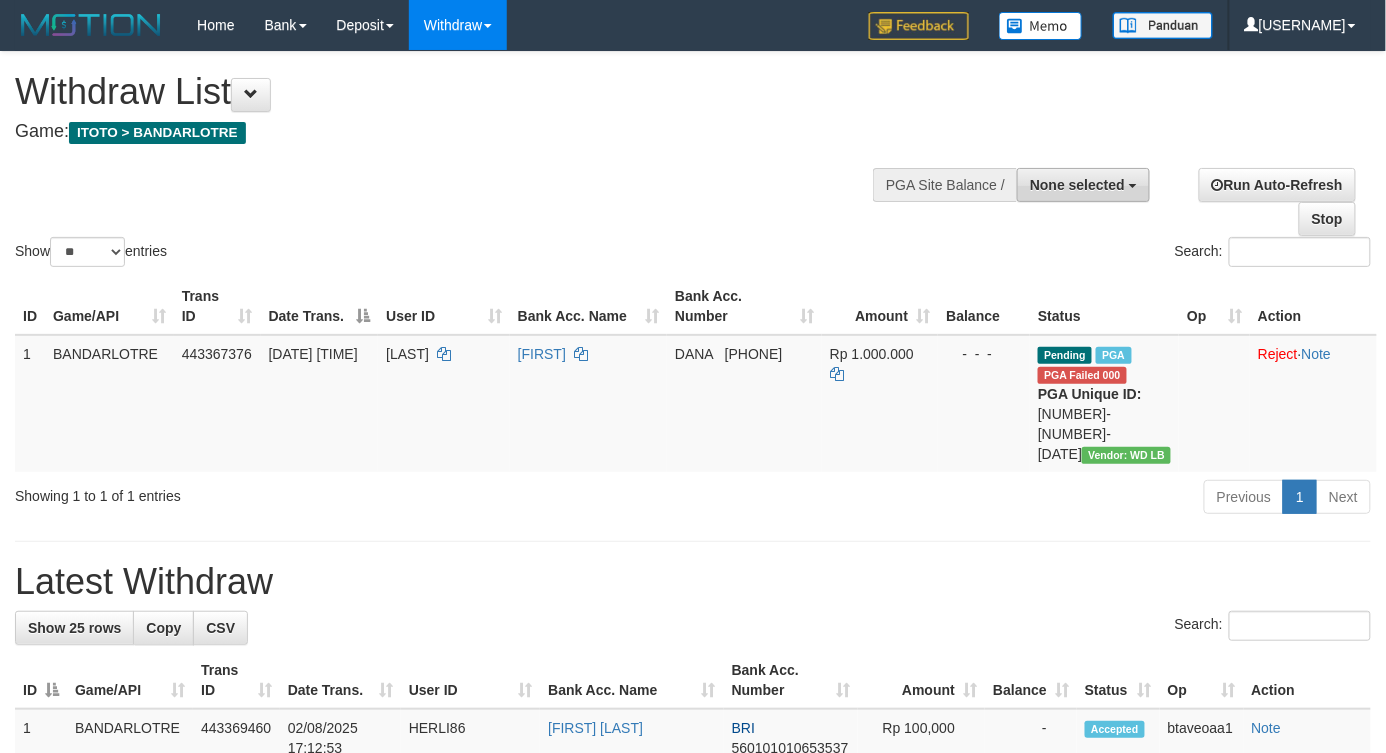 click on "None selected" at bounding box center (1083, 185) 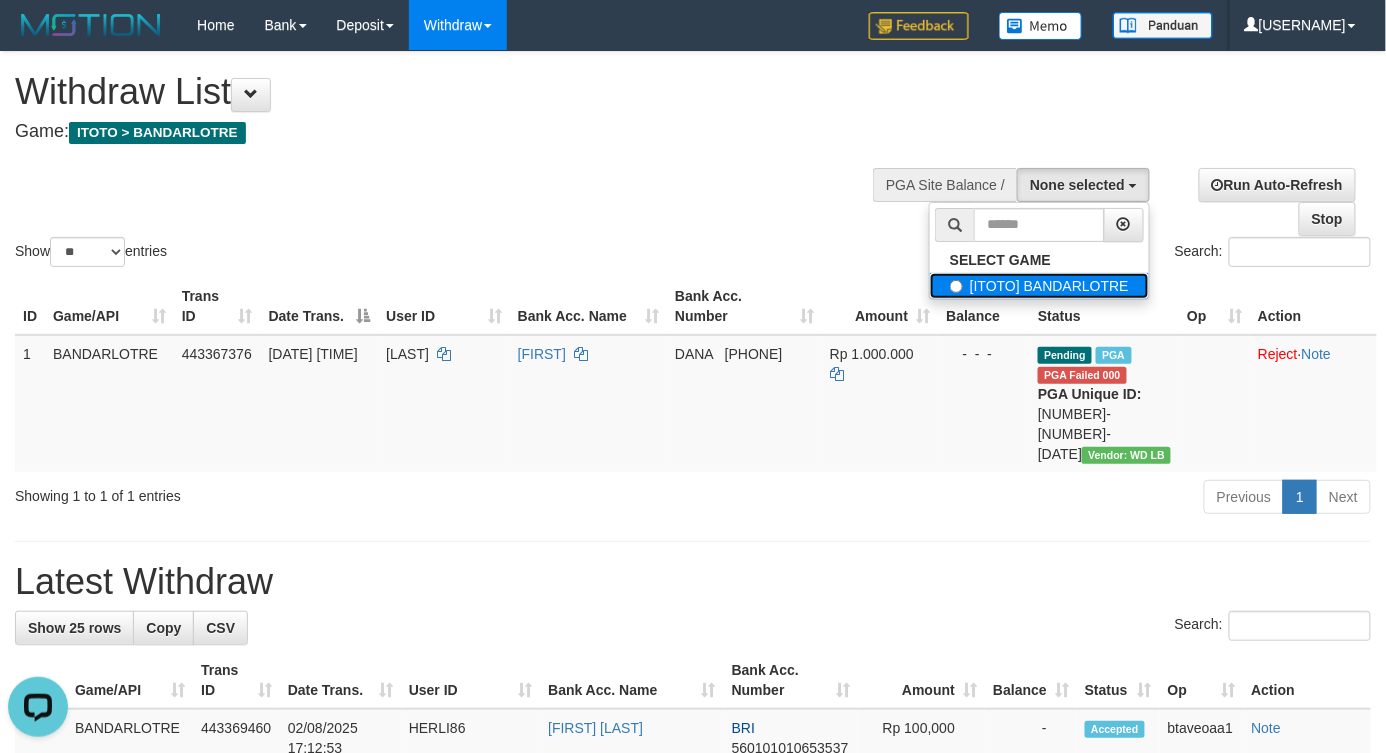scroll, scrollTop: 0, scrollLeft: 0, axis: both 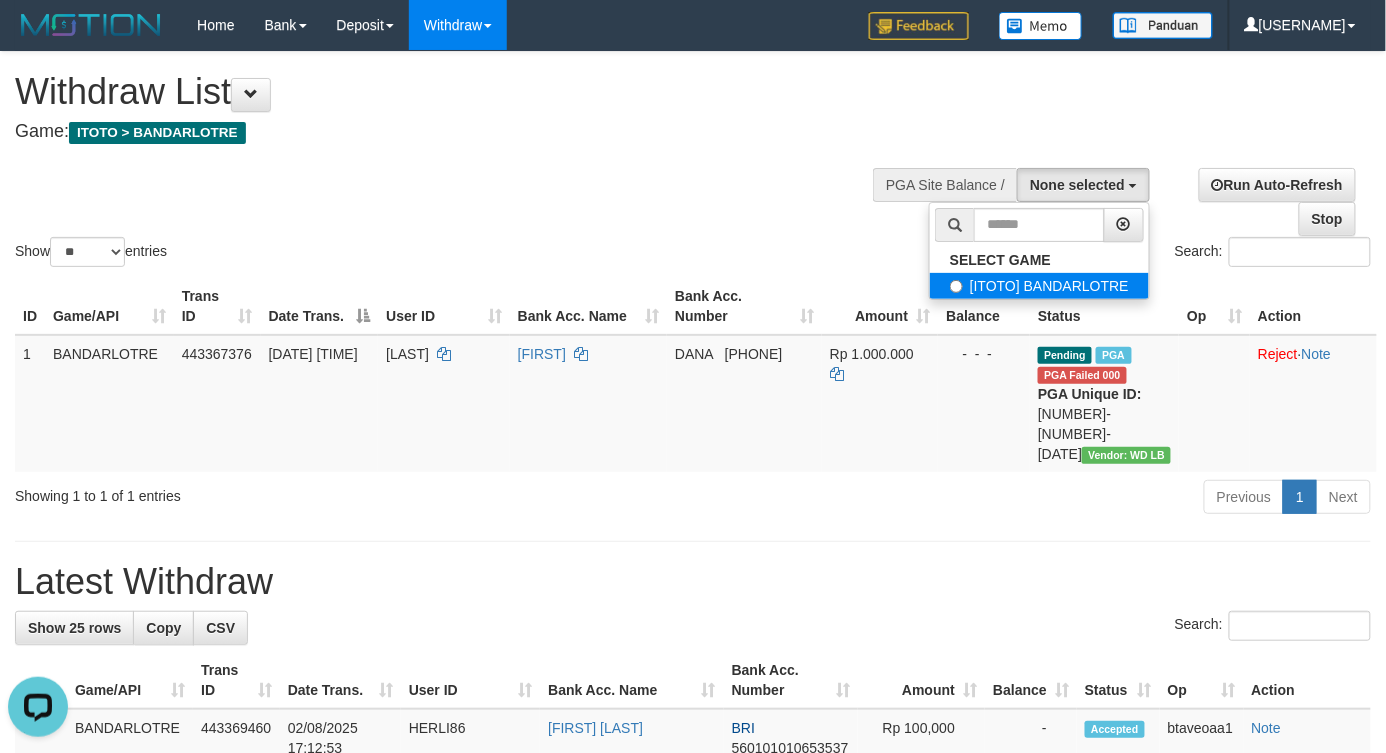 select on "****" 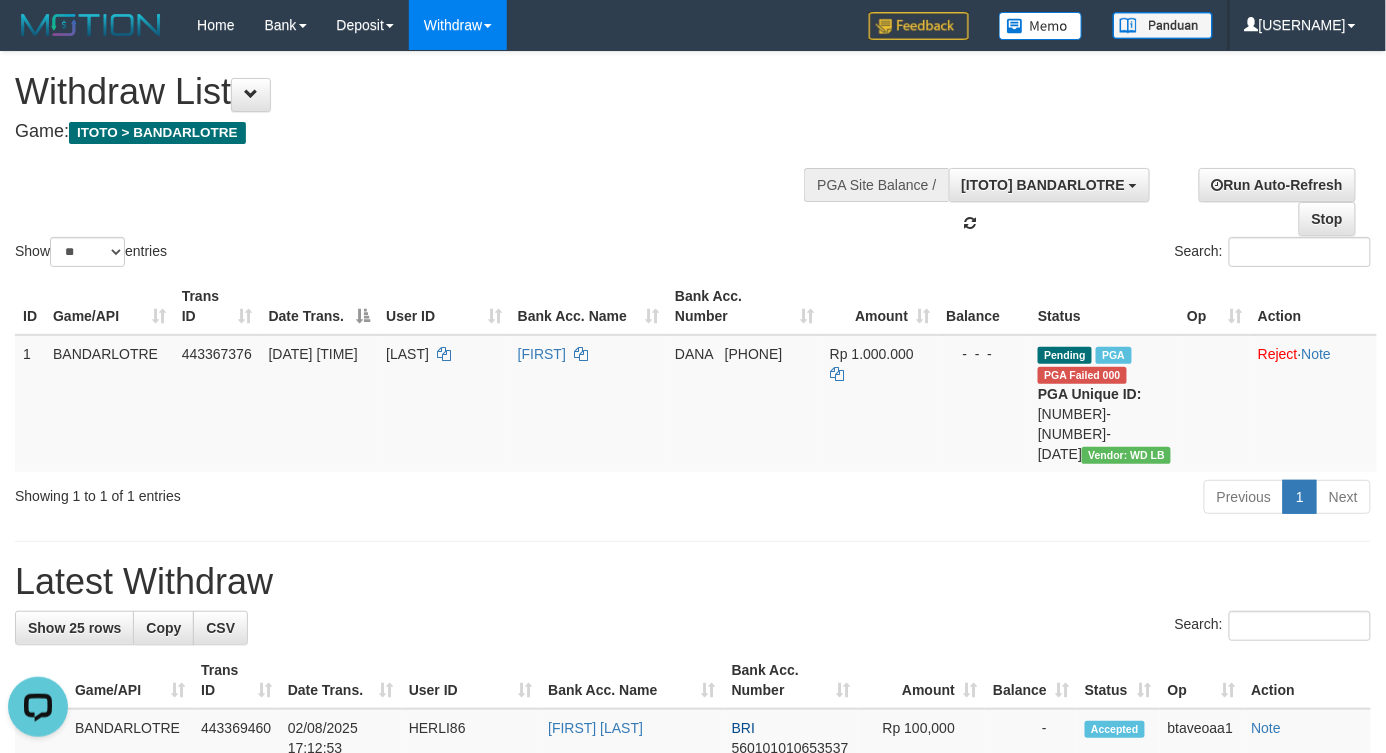 scroll, scrollTop: 17, scrollLeft: 0, axis: vertical 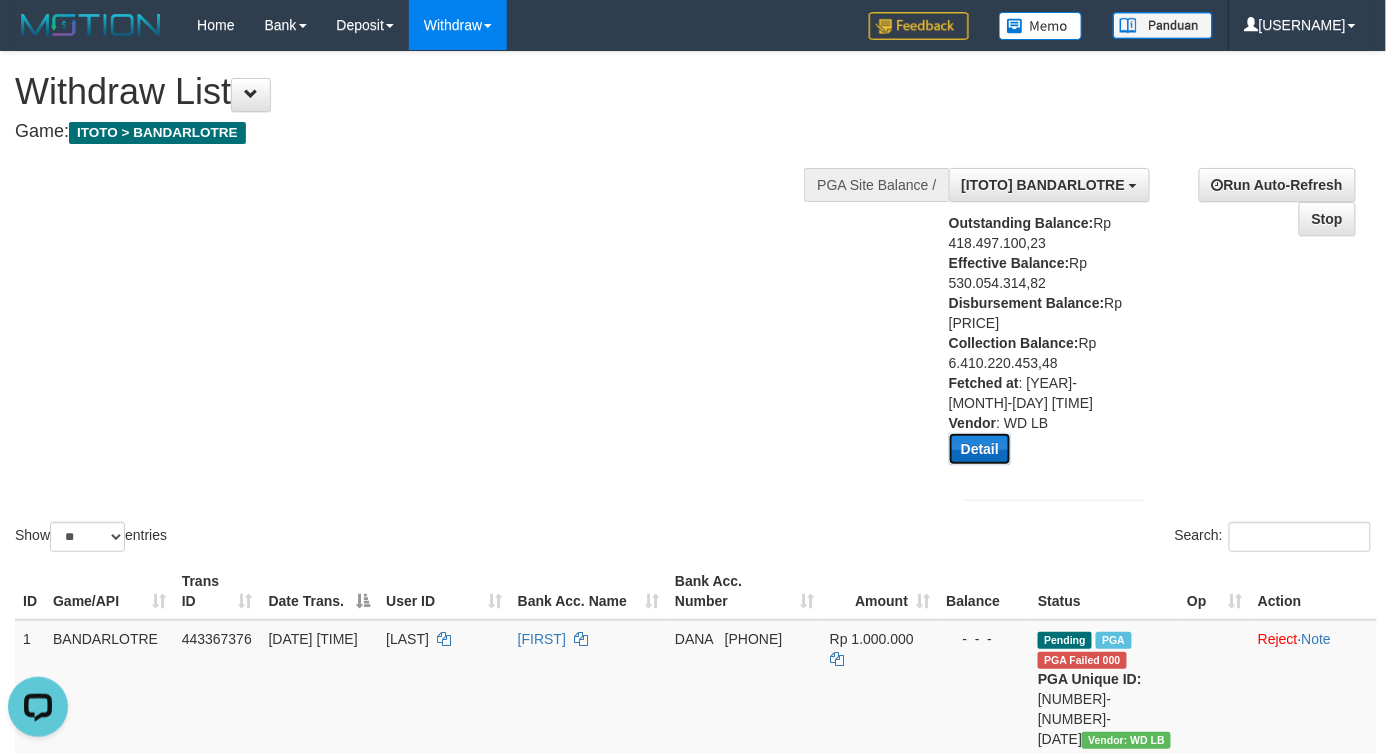 click on "Detail" at bounding box center [980, 449] 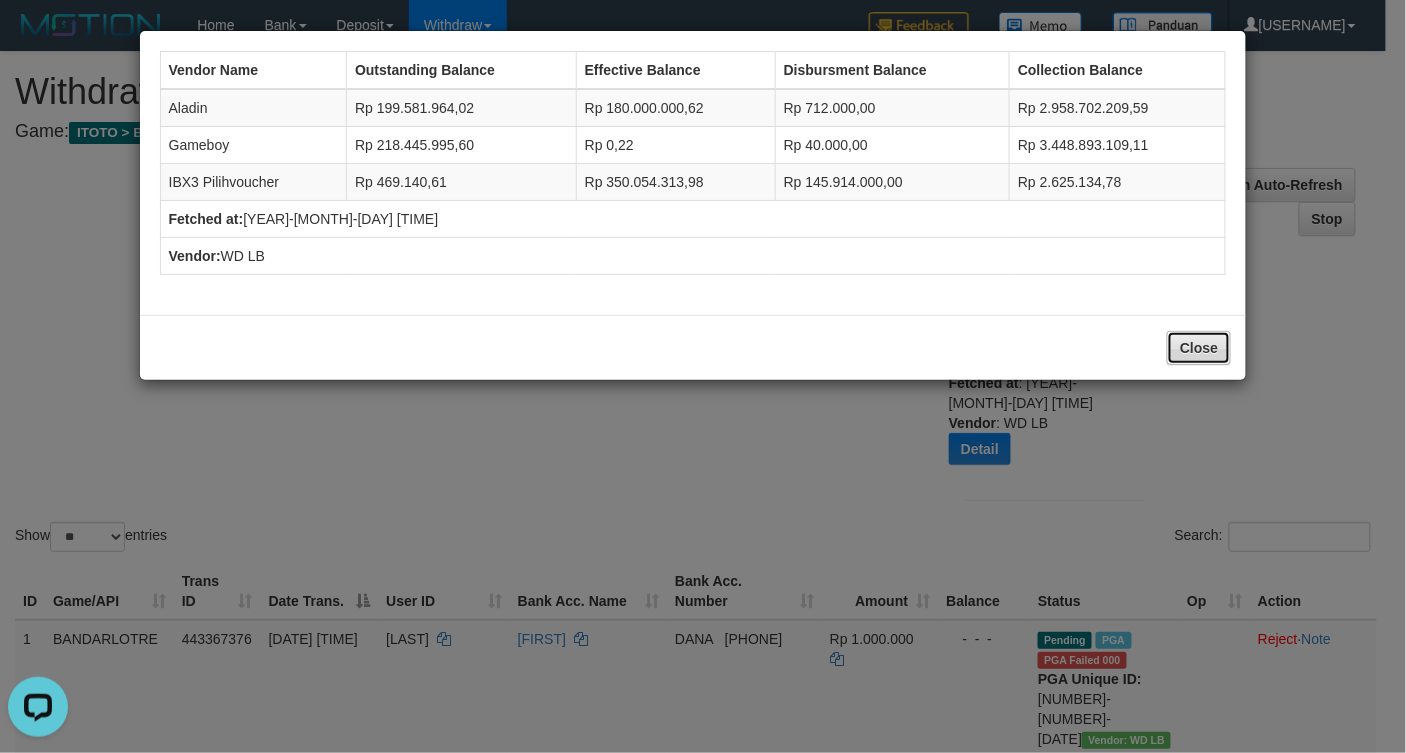 click on "Close" at bounding box center (1199, 348) 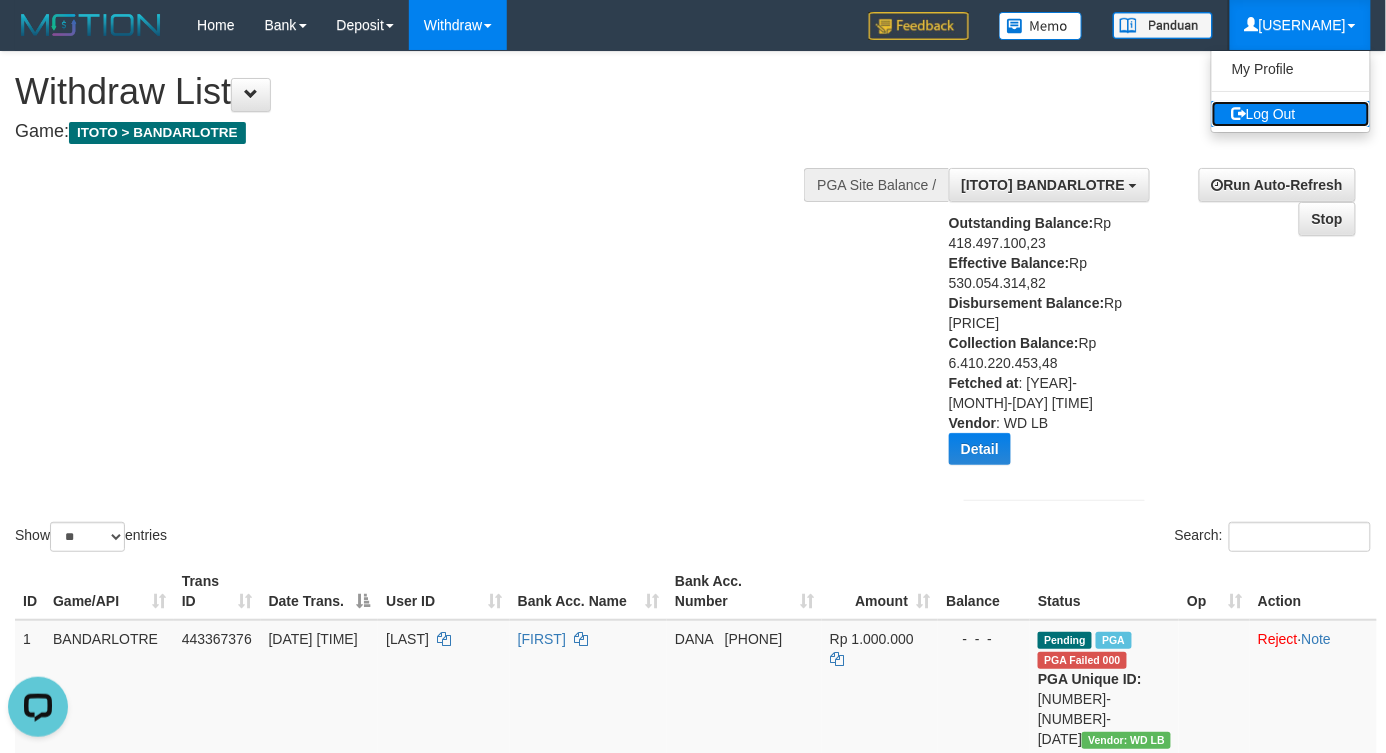 click on "Log Out" at bounding box center (1291, 114) 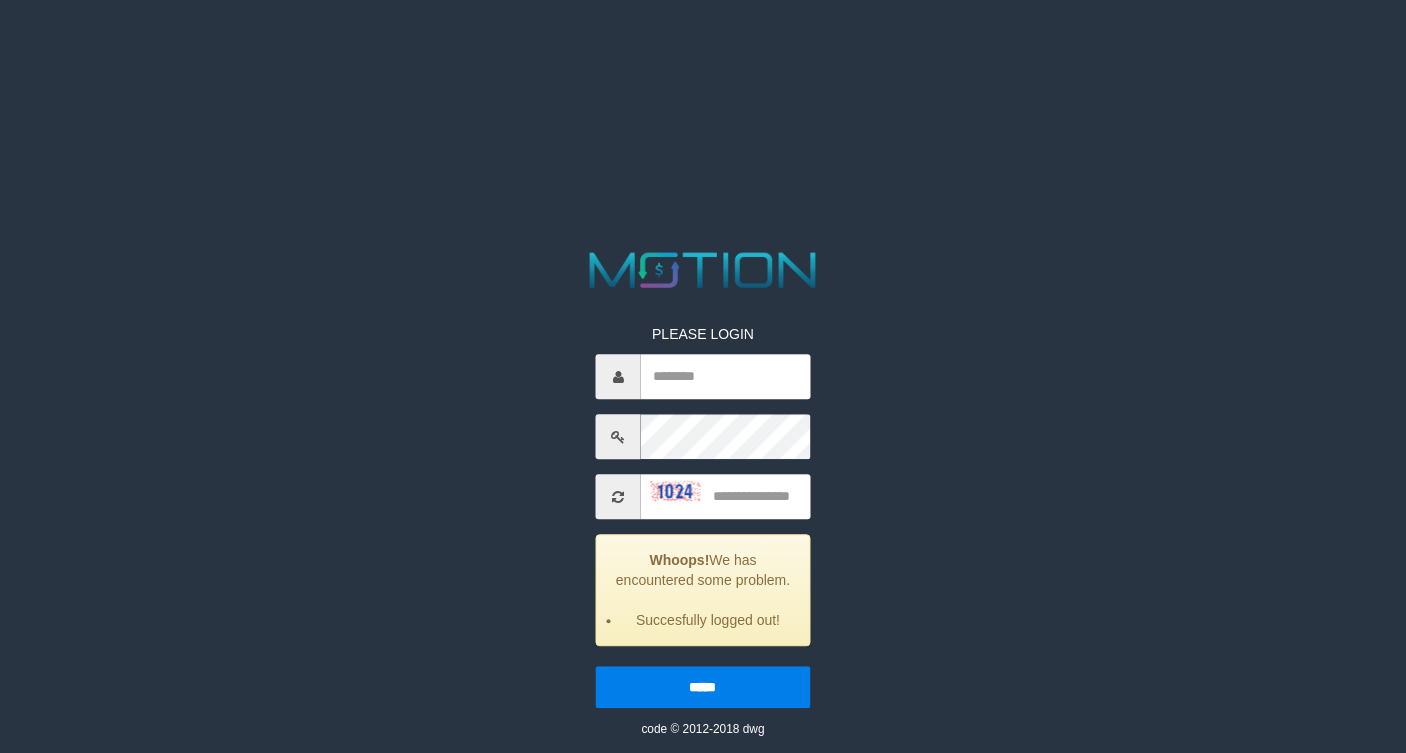 scroll, scrollTop: 0, scrollLeft: 0, axis: both 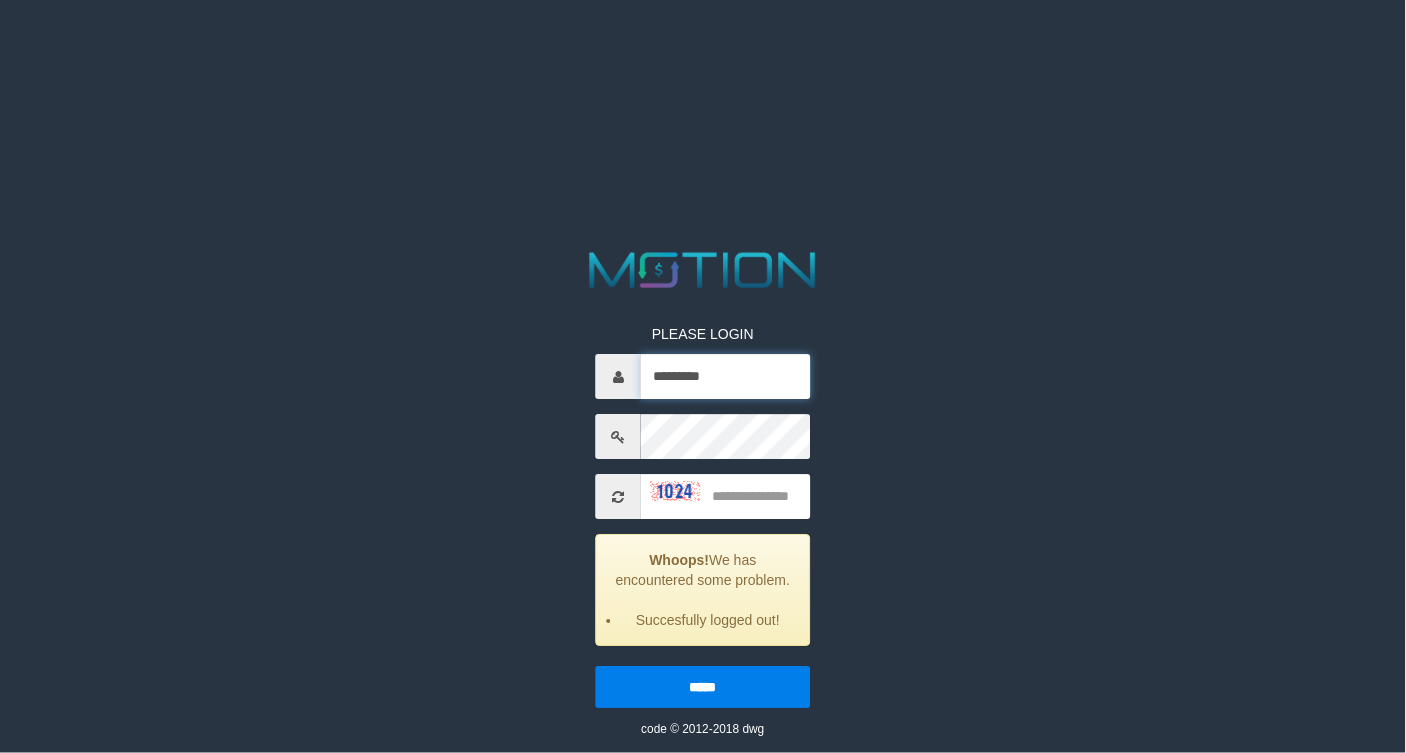 click on "*********" at bounding box center [725, 377] 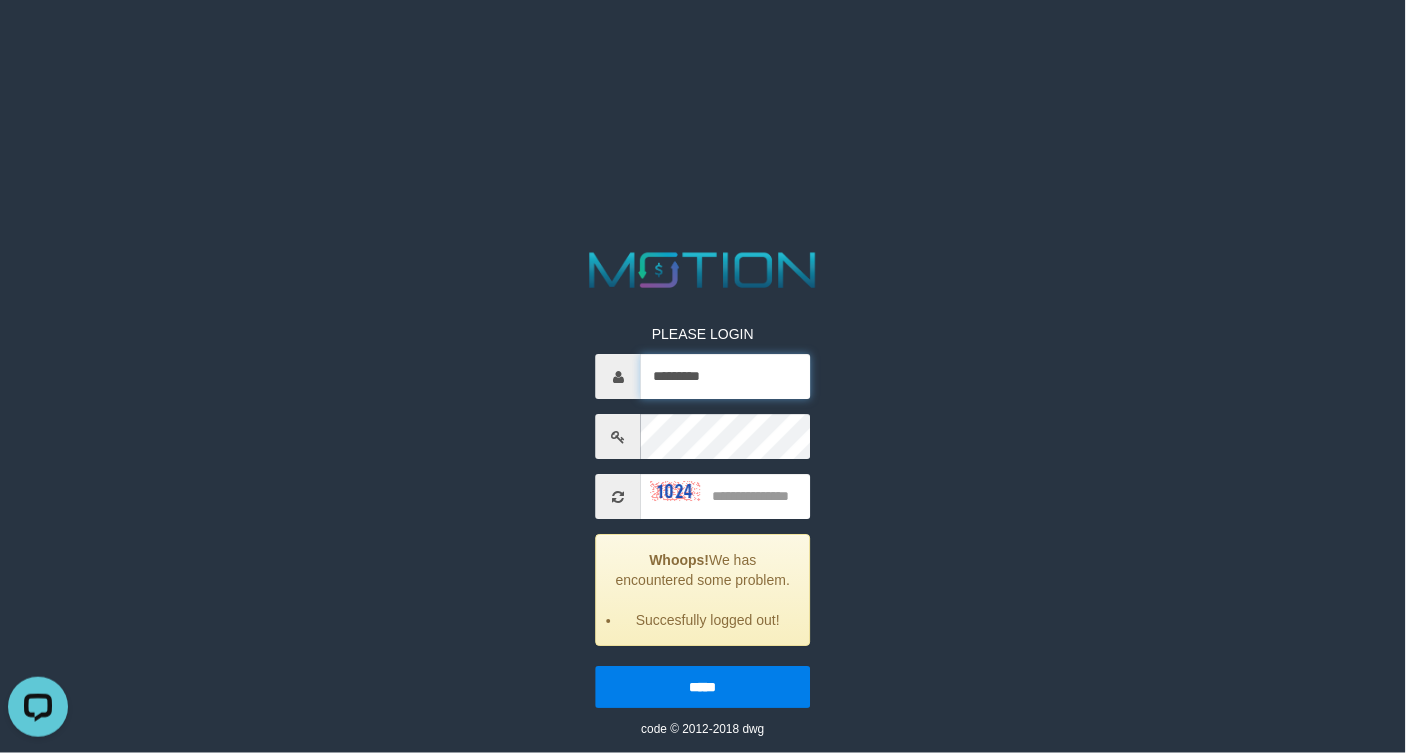scroll, scrollTop: 0, scrollLeft: 0, axis: both 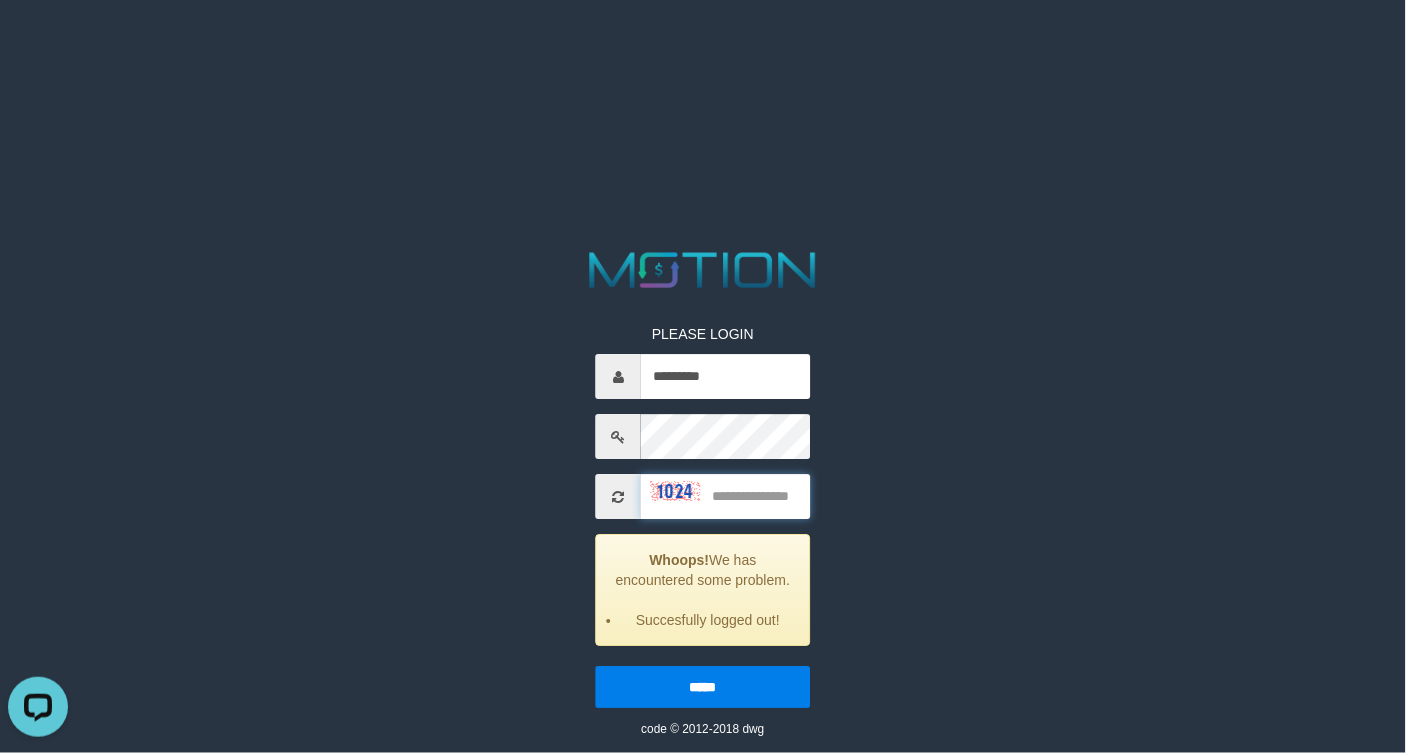 click at bounding box center (725, 497) 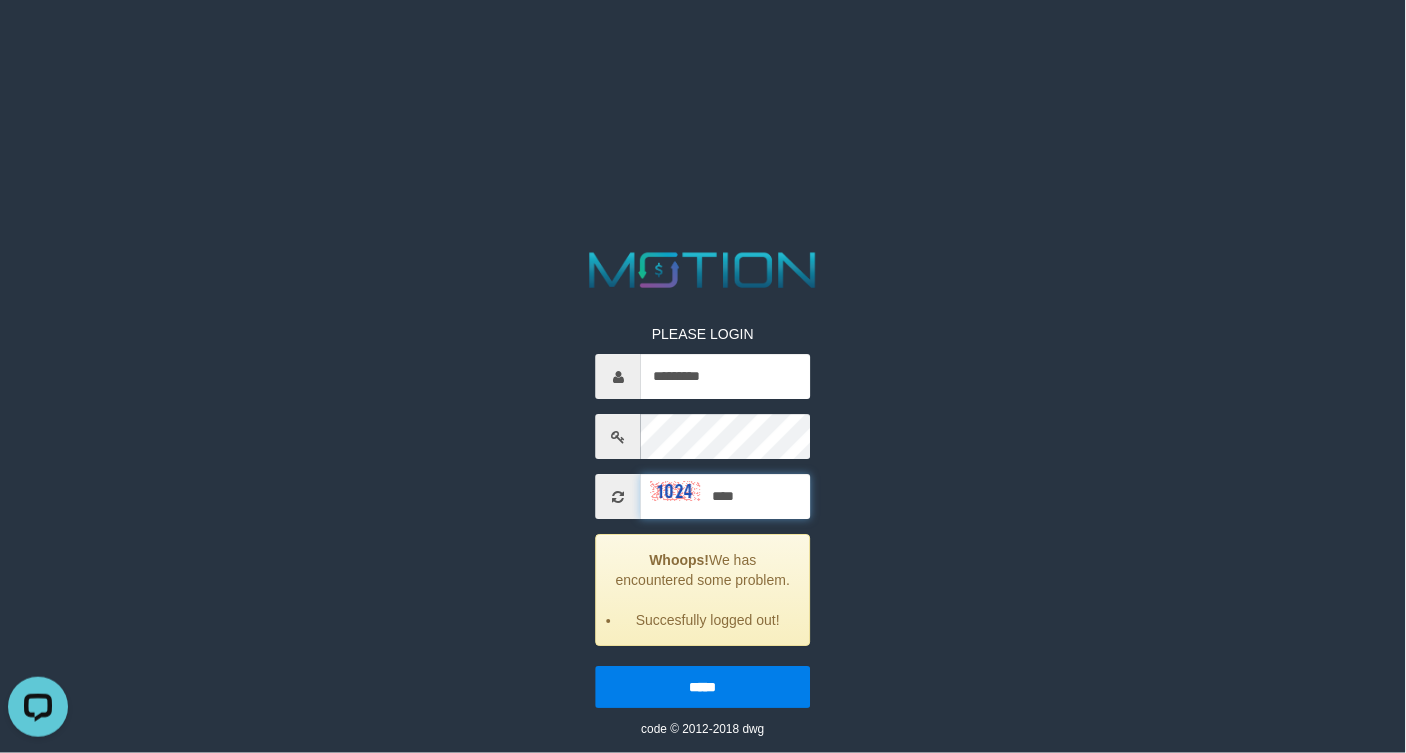 type on "****" 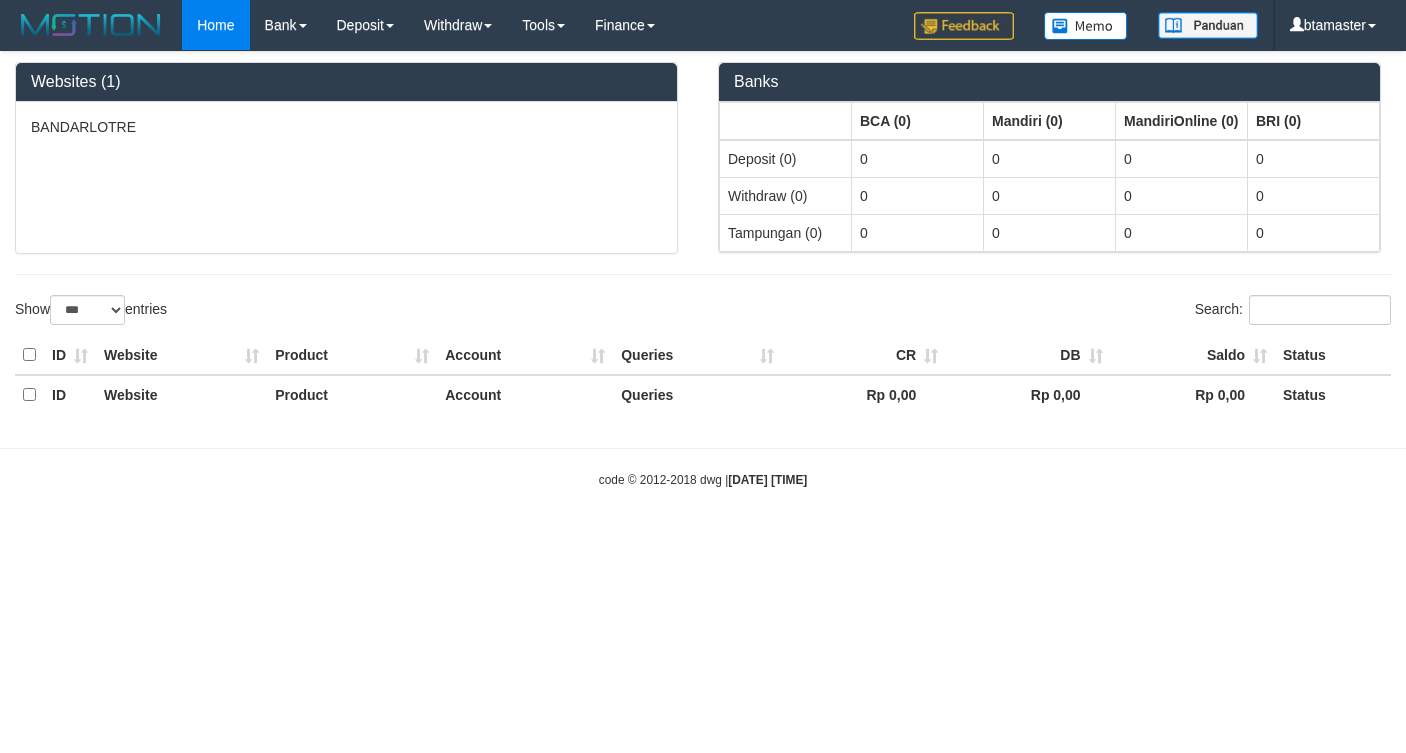 select on "***" 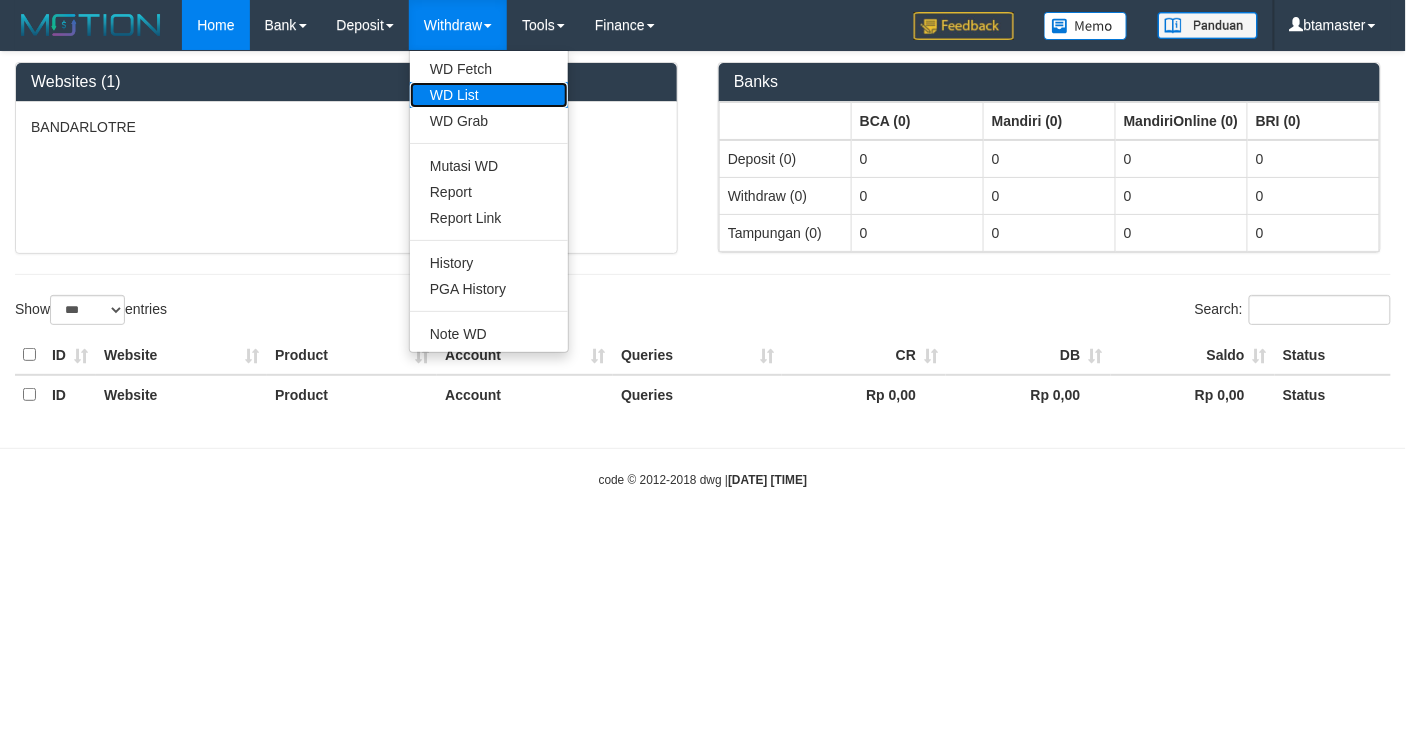 click on "WD List" at bounding box center (489, 95) 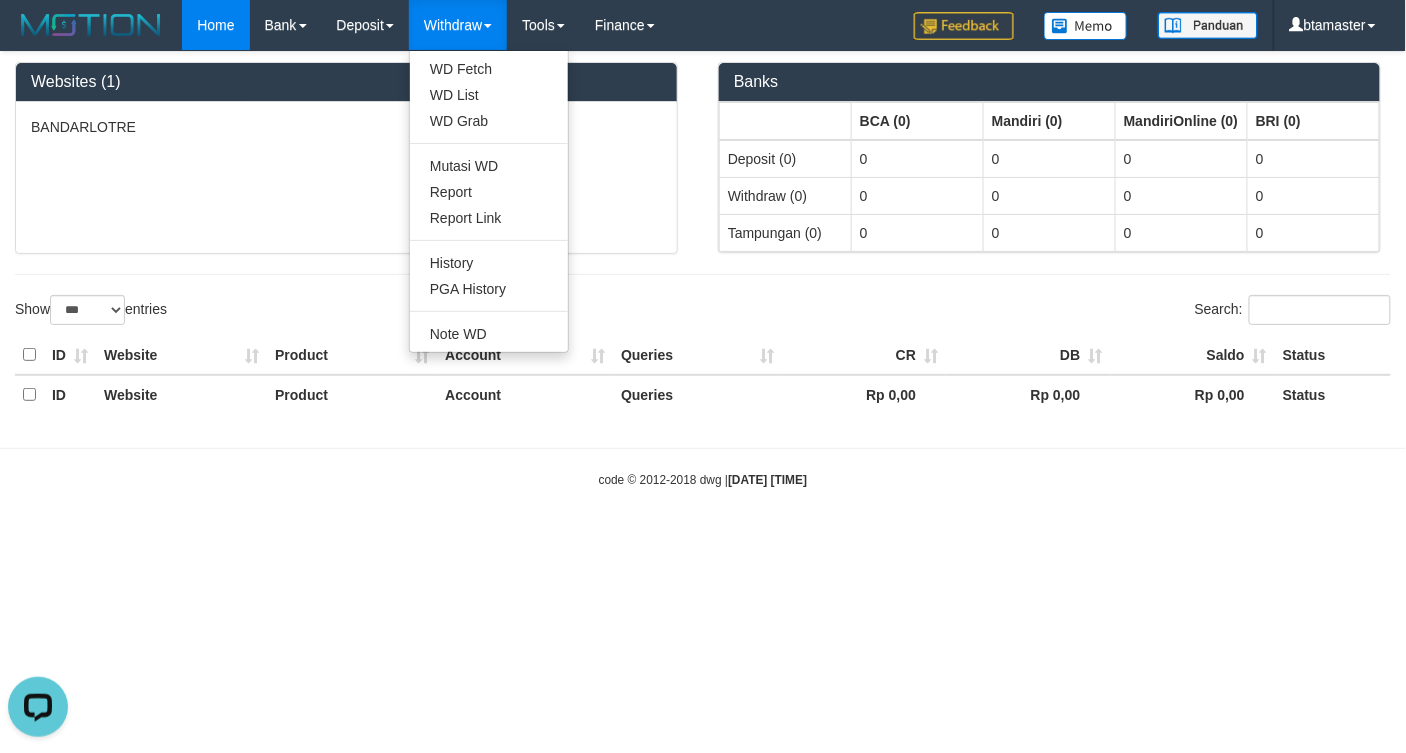 scroll, scrollTop: 0, scrollLeft: 0, axis: both 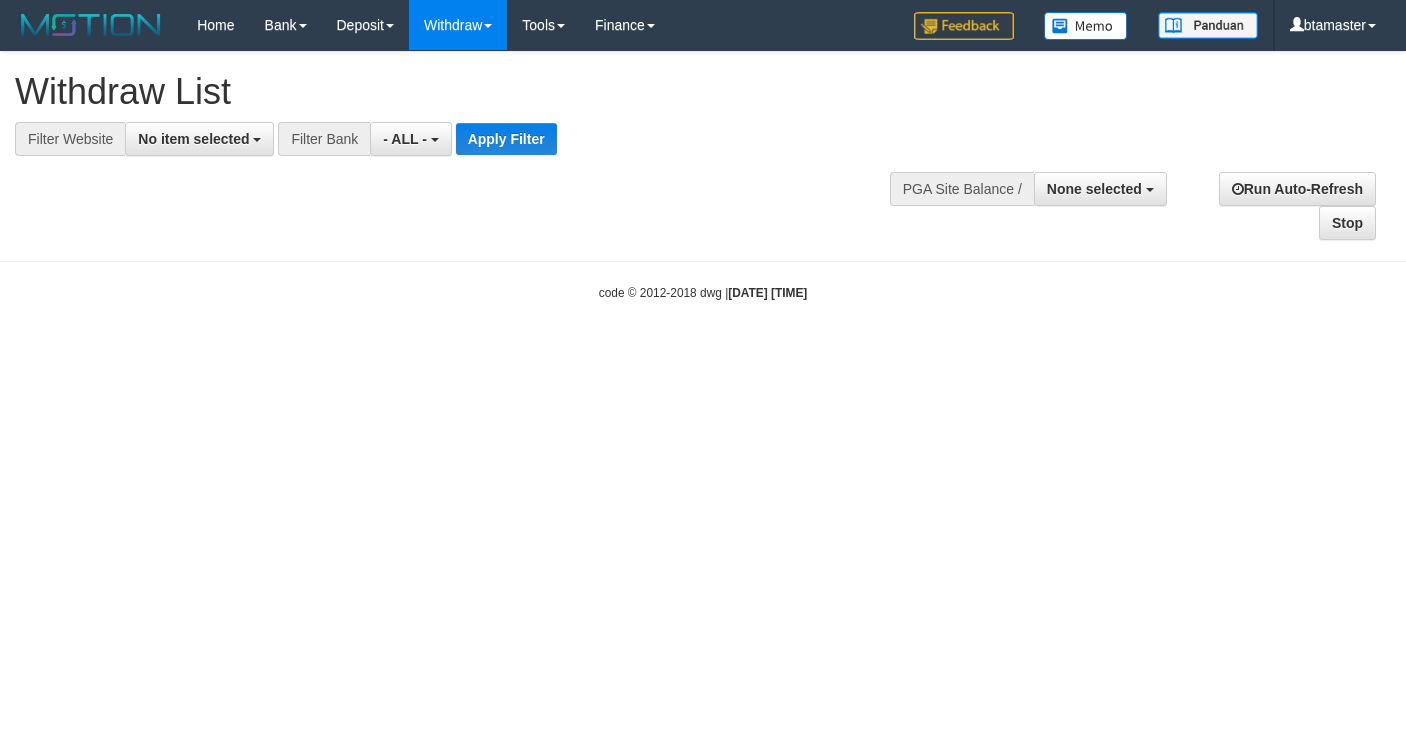 select 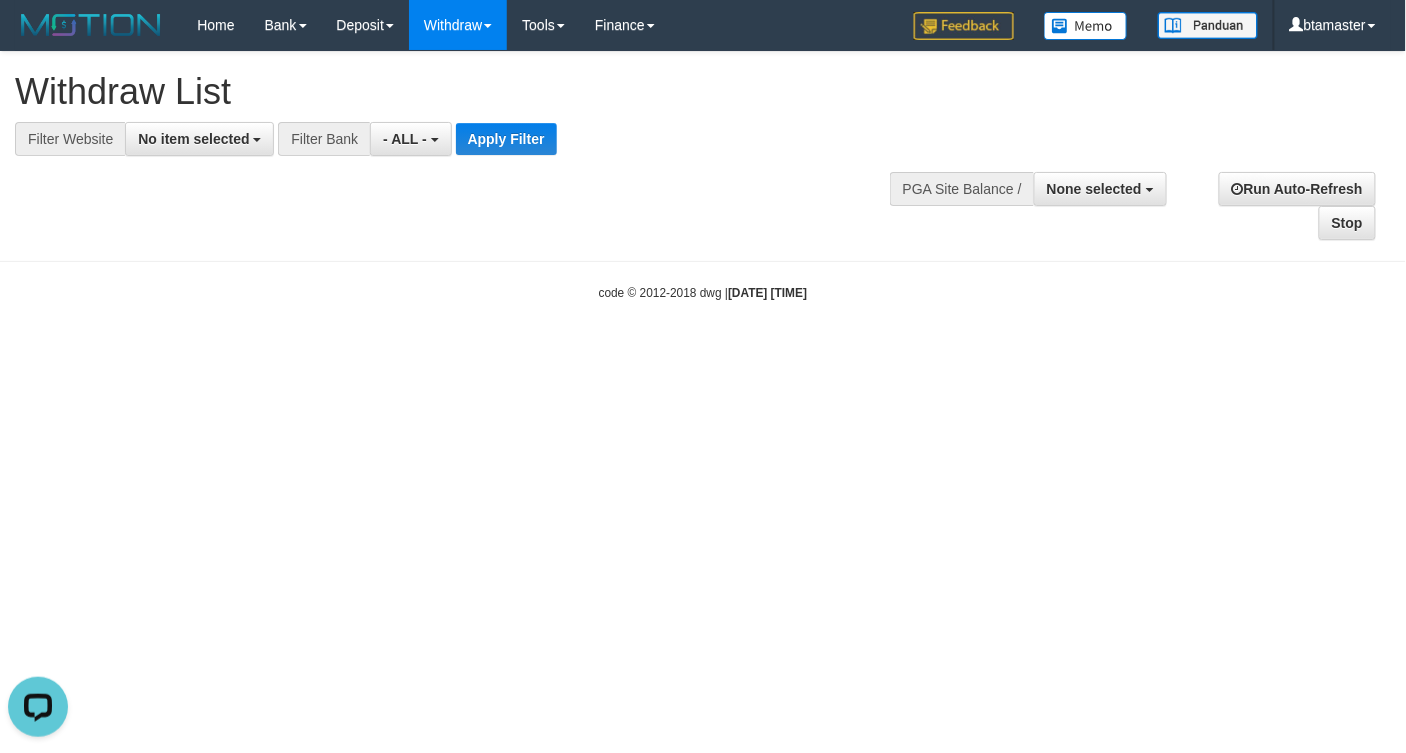 scroll, scrollTop: 0, scrollLeft: 0, axis: both 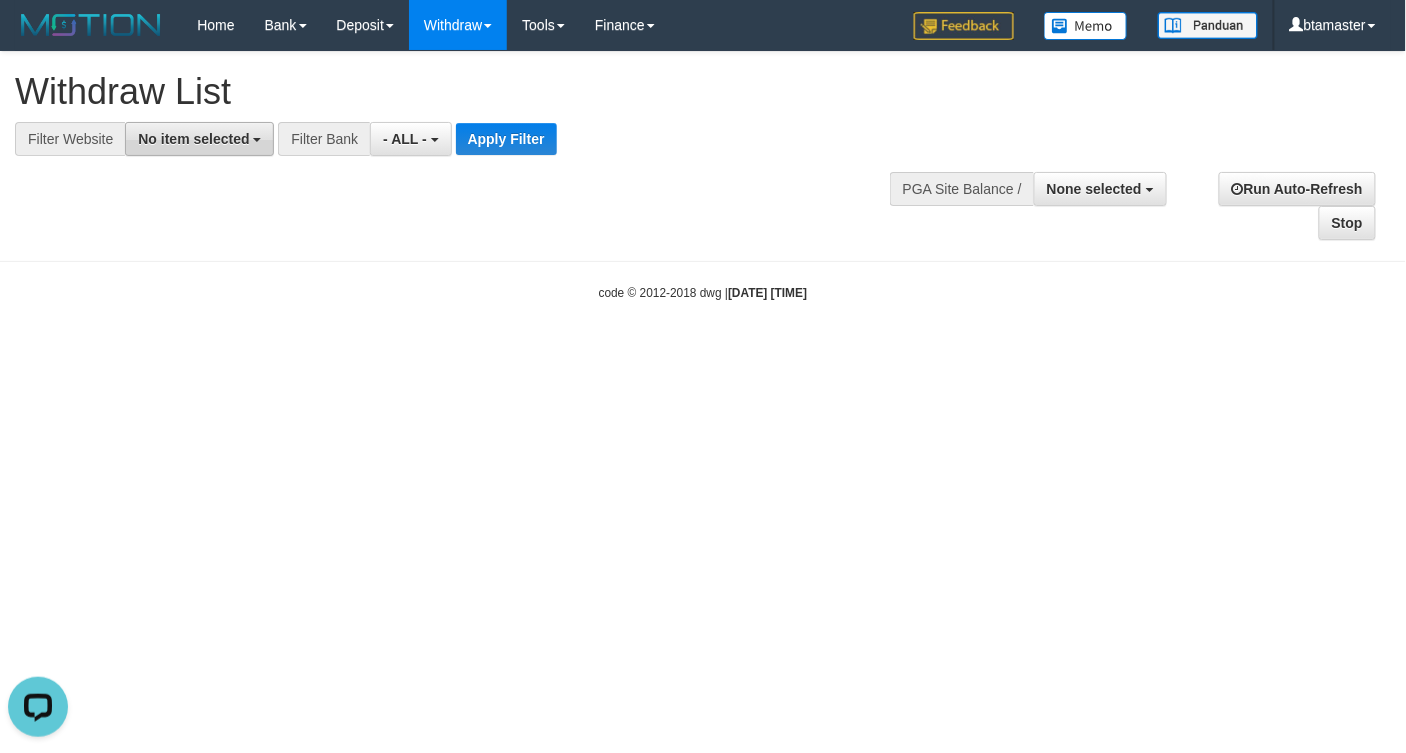 click on "No item selected" at bounding box center [199, 139] 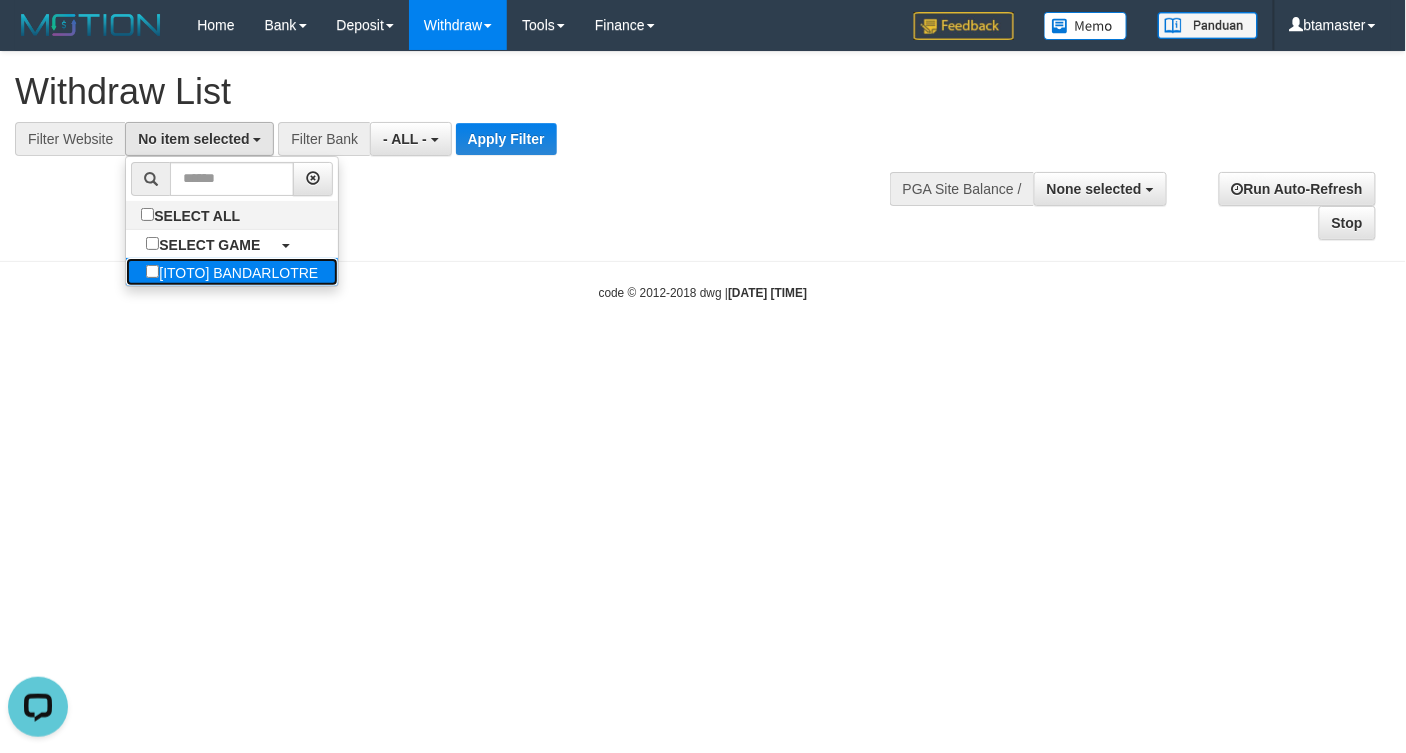 click on "[ITOTO] BANDARLOTRE" at bounding box center (232, 272) 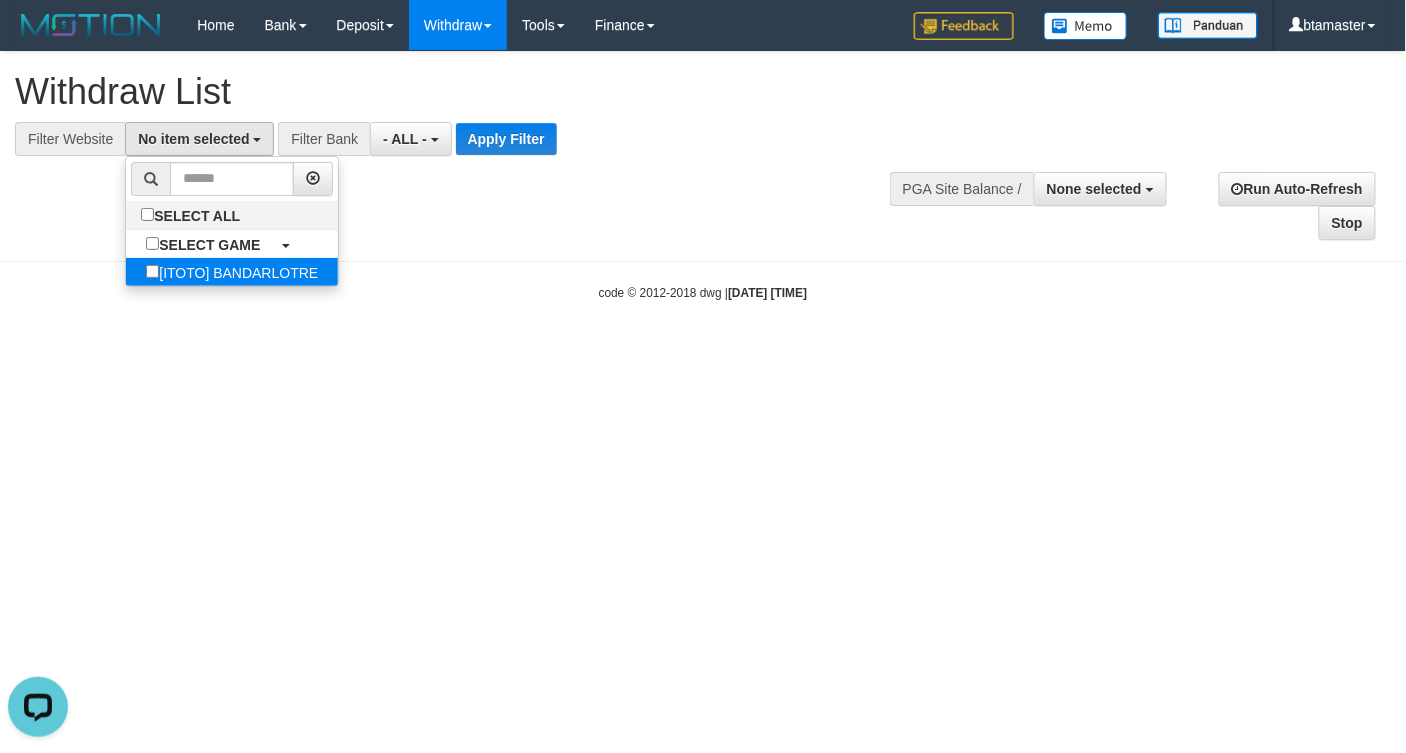 select on "****" 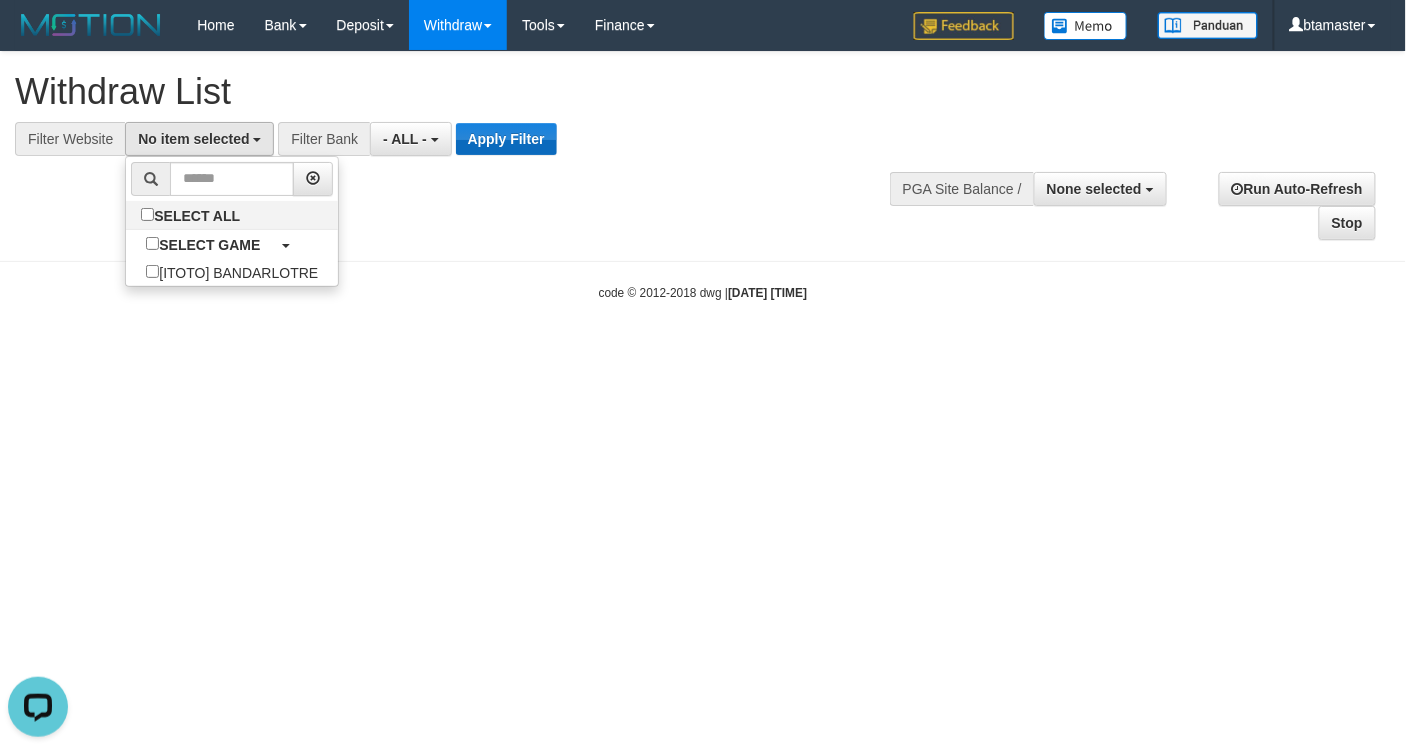 scroll, scrollTop: 17, scrollLeft: 0, axis: vertical 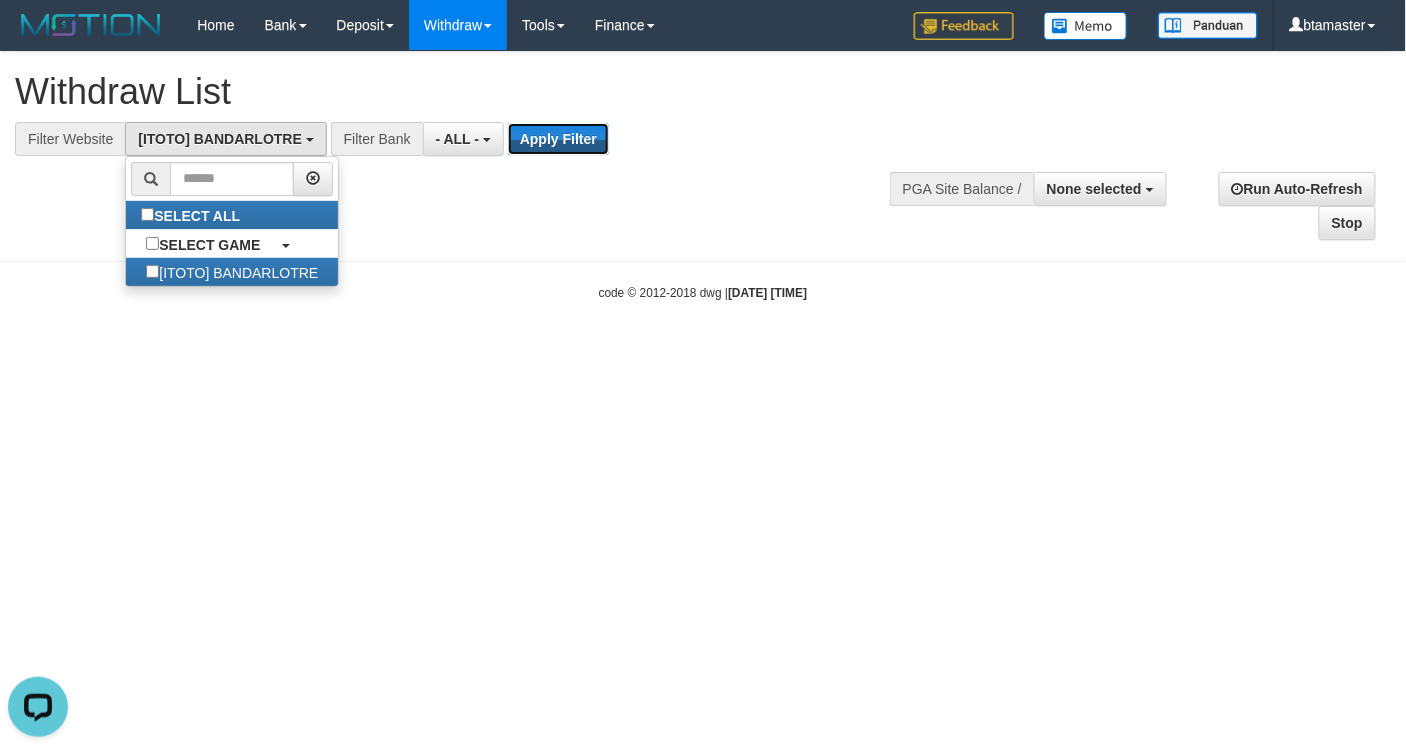 drag, startPoint x: 569, startPoint y: 144, endPoint x: 653, endPoint y: 157, distance: 85 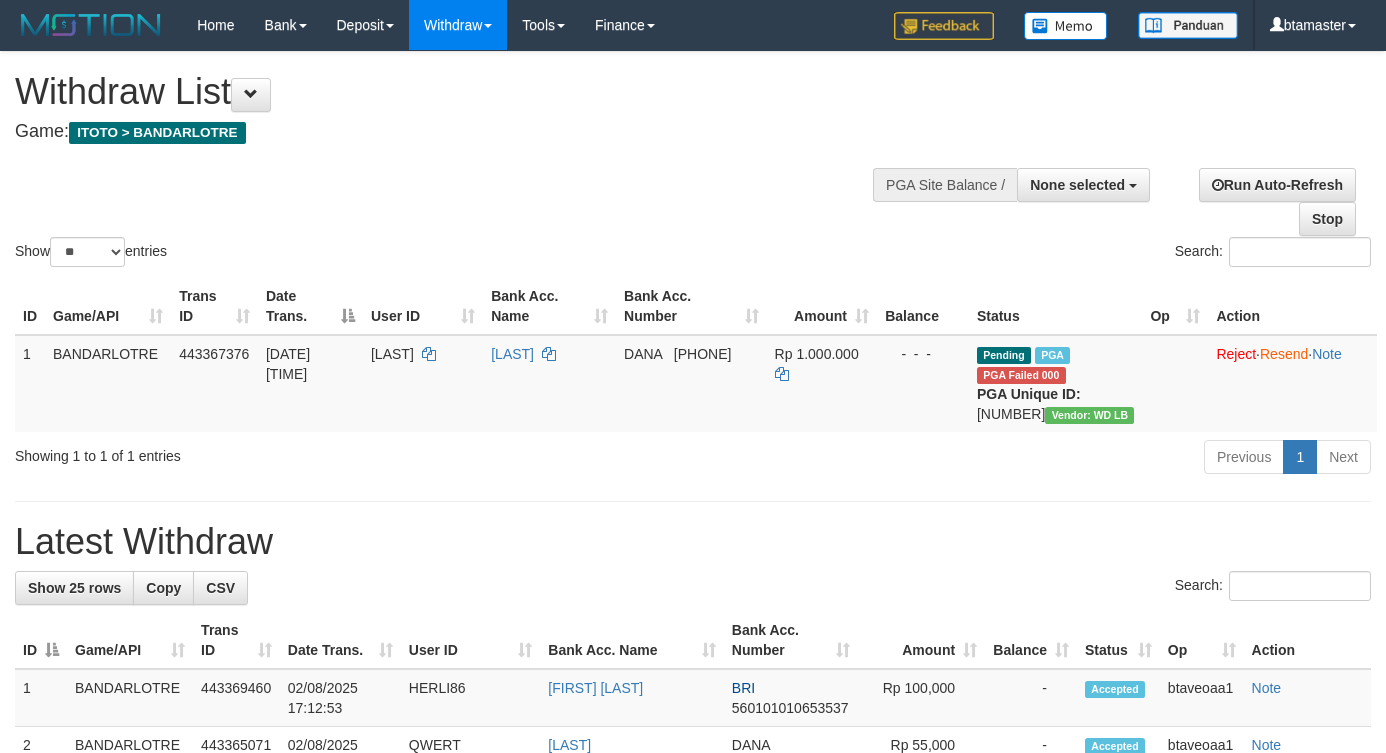 select 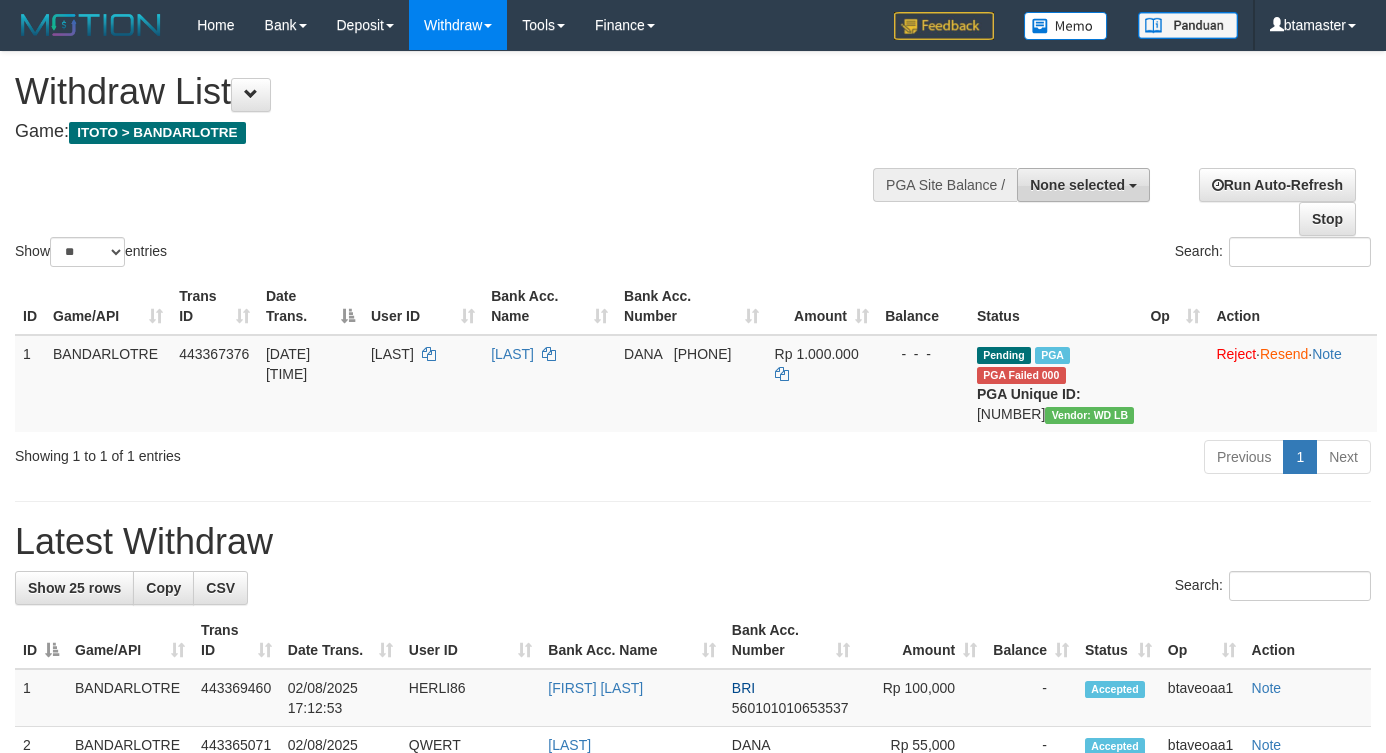 scroll, scrollTop: 0, scrollLeft: 0, axis: both 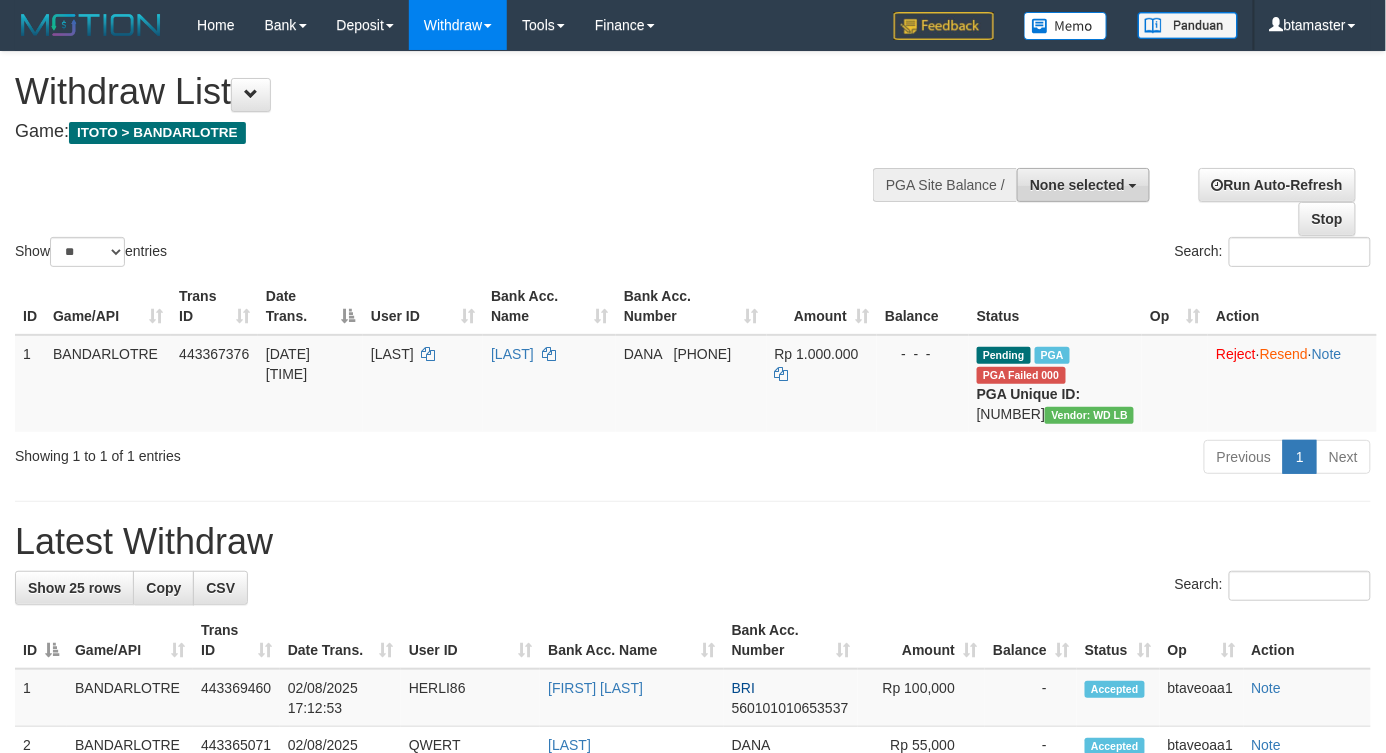 click on "None selected" at bounding box center (1083, 185) 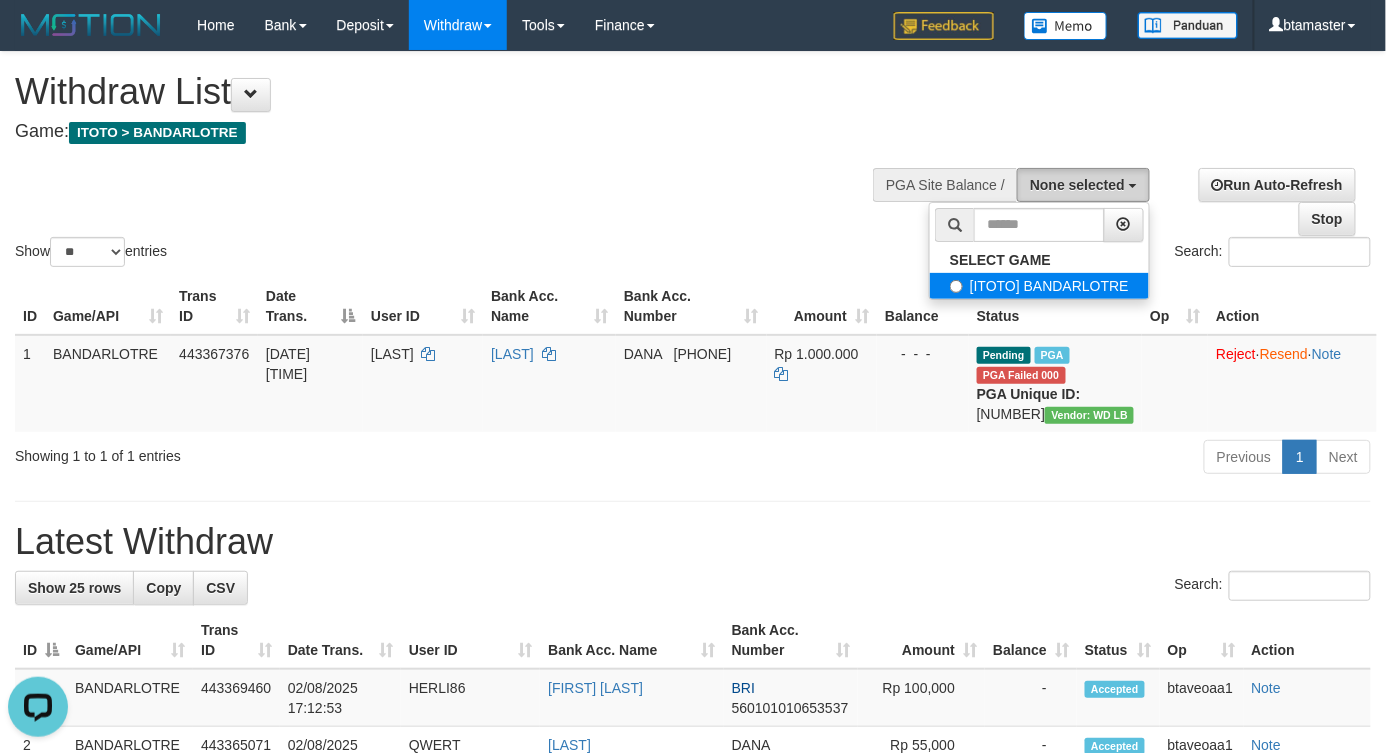 scroll, scrollTop: 0, scrollLeft: 0, axis: both 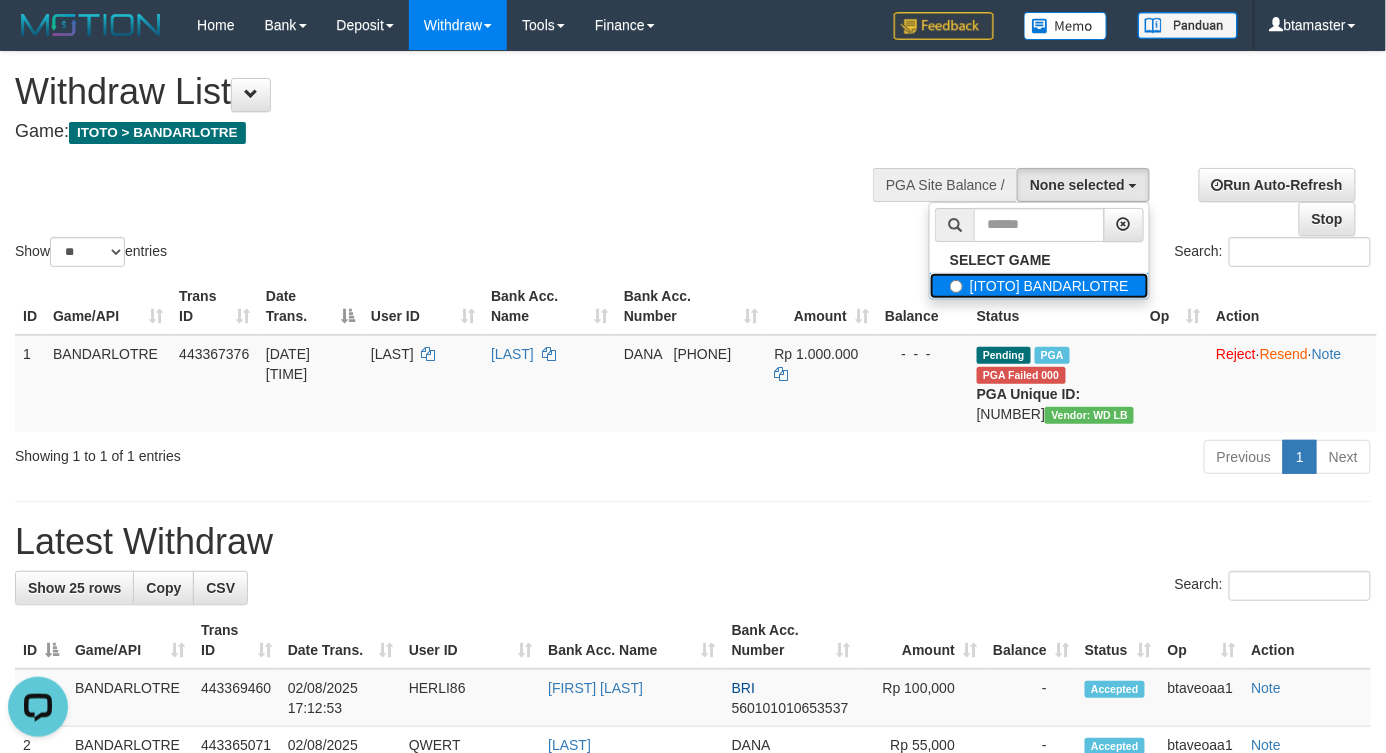 click on "[ITOTO] BANDARLOTRE" at bounding box center (1039, 286) 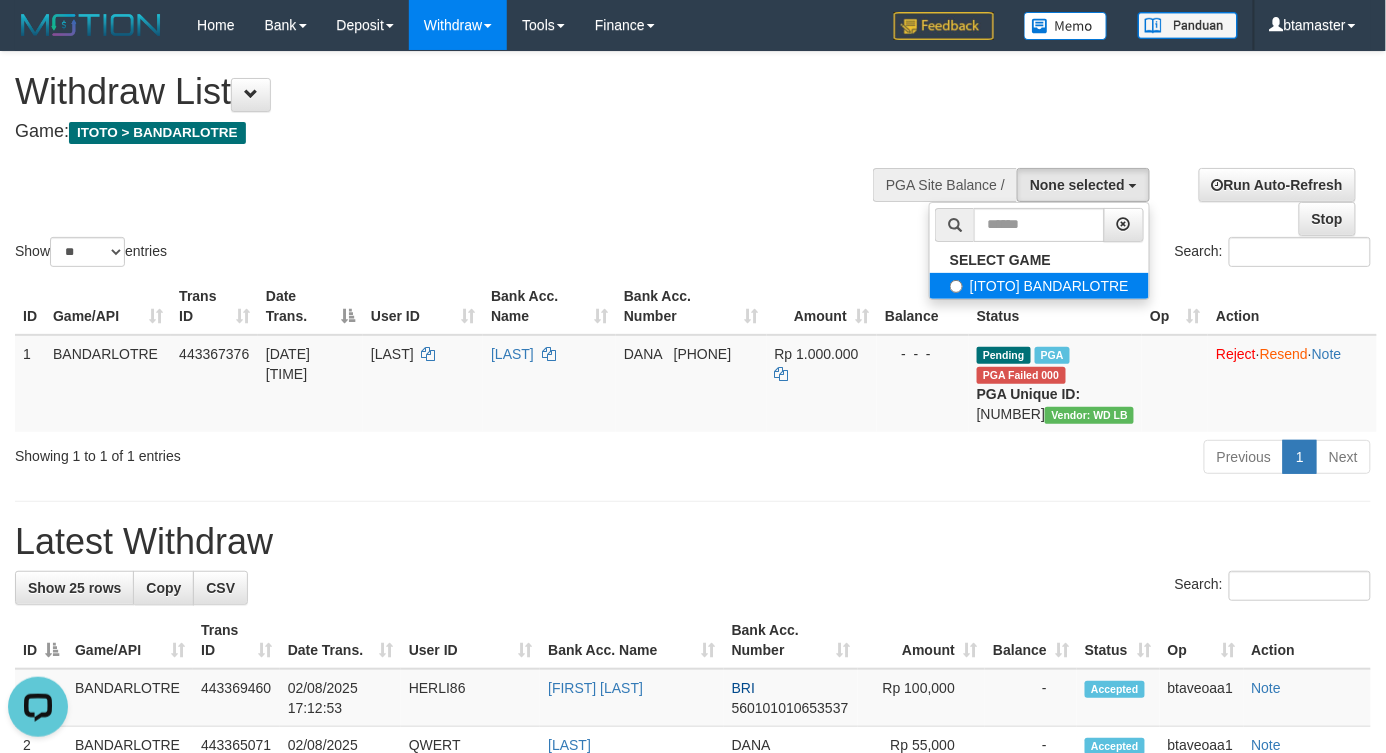 select on "****" 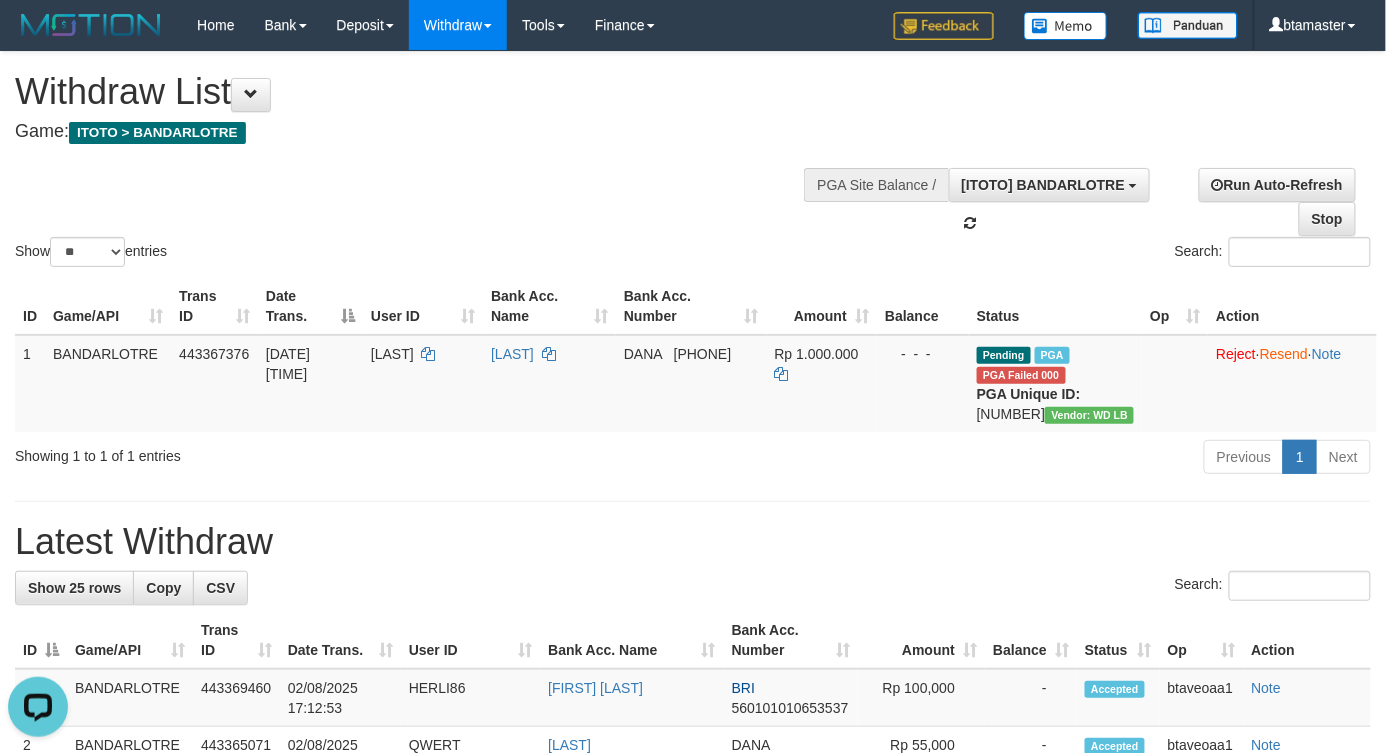 scroll, scrollTop: 17, scrollLeft: 0, axis: vertical 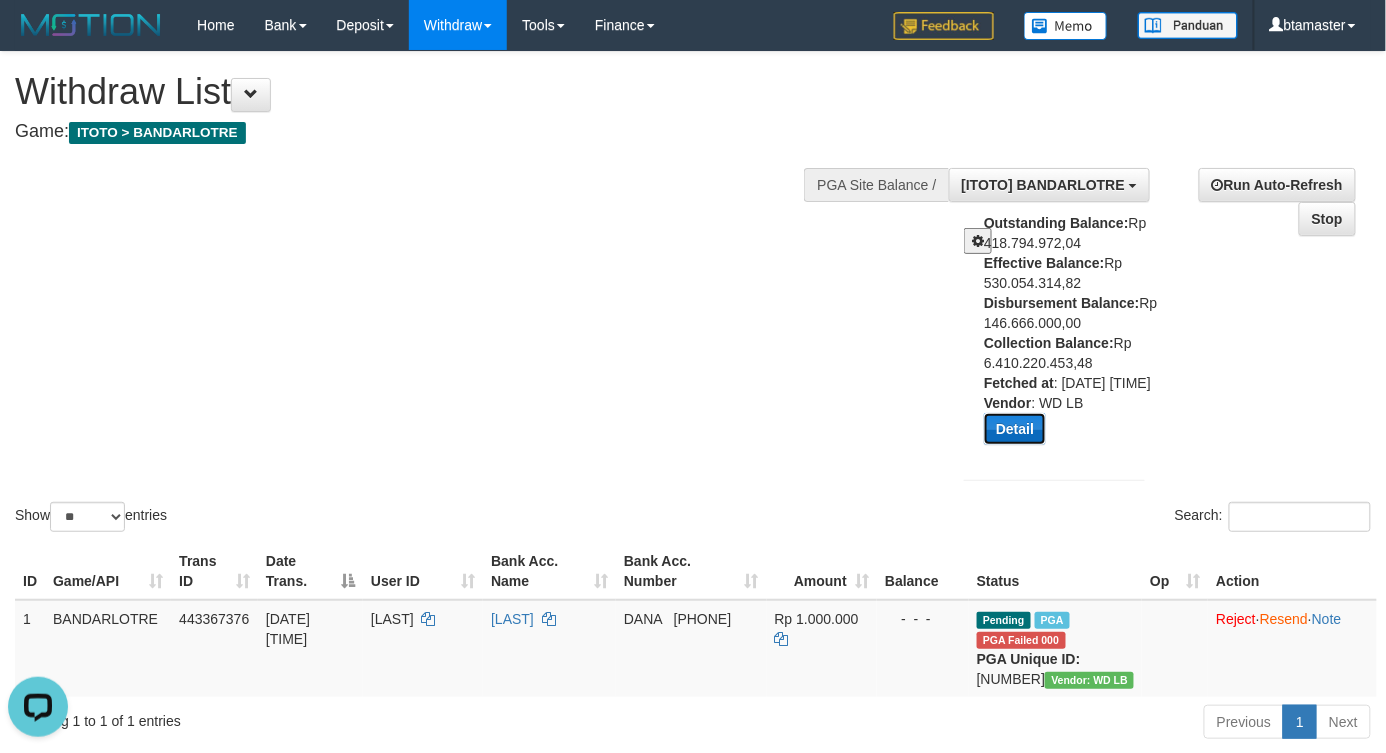 click on "Detail" at bounding box center [1015, 429] 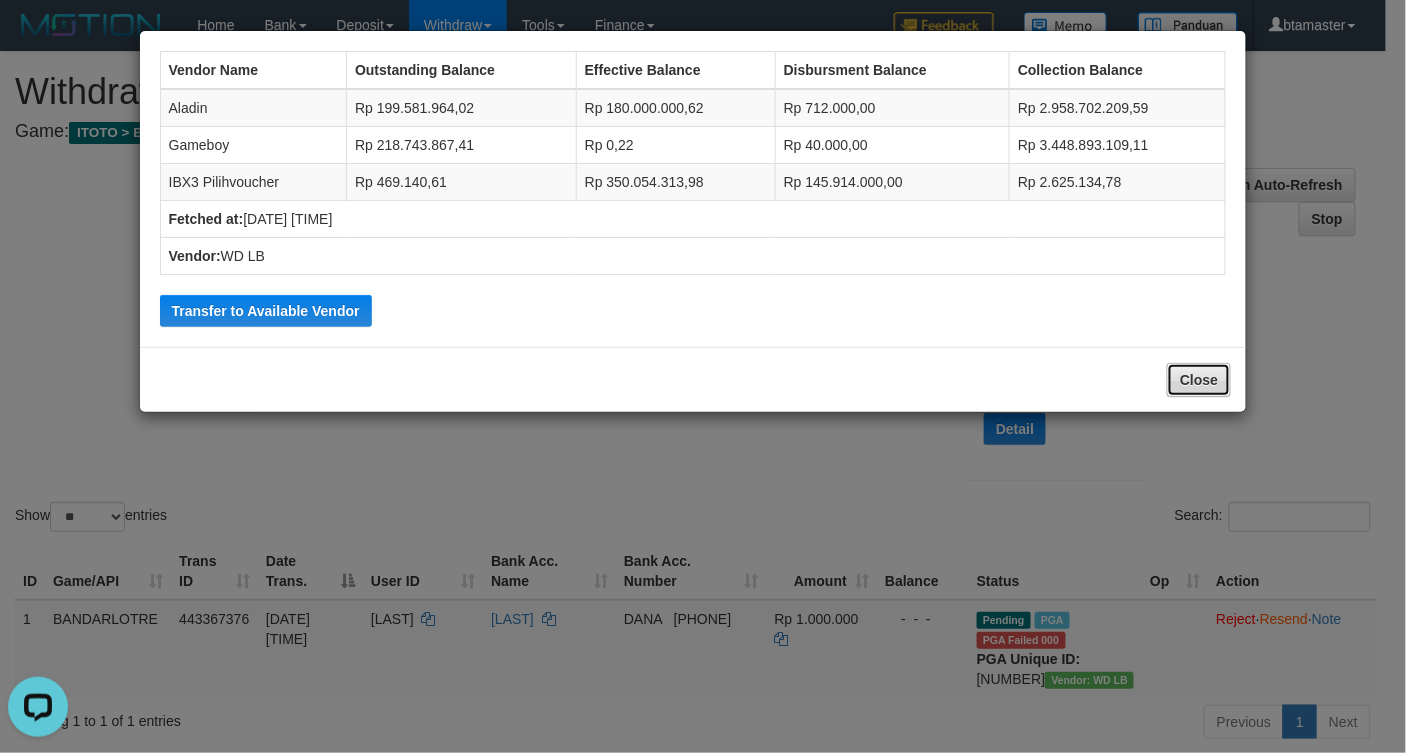 click on "Close" at bounding box center (1199, 380) 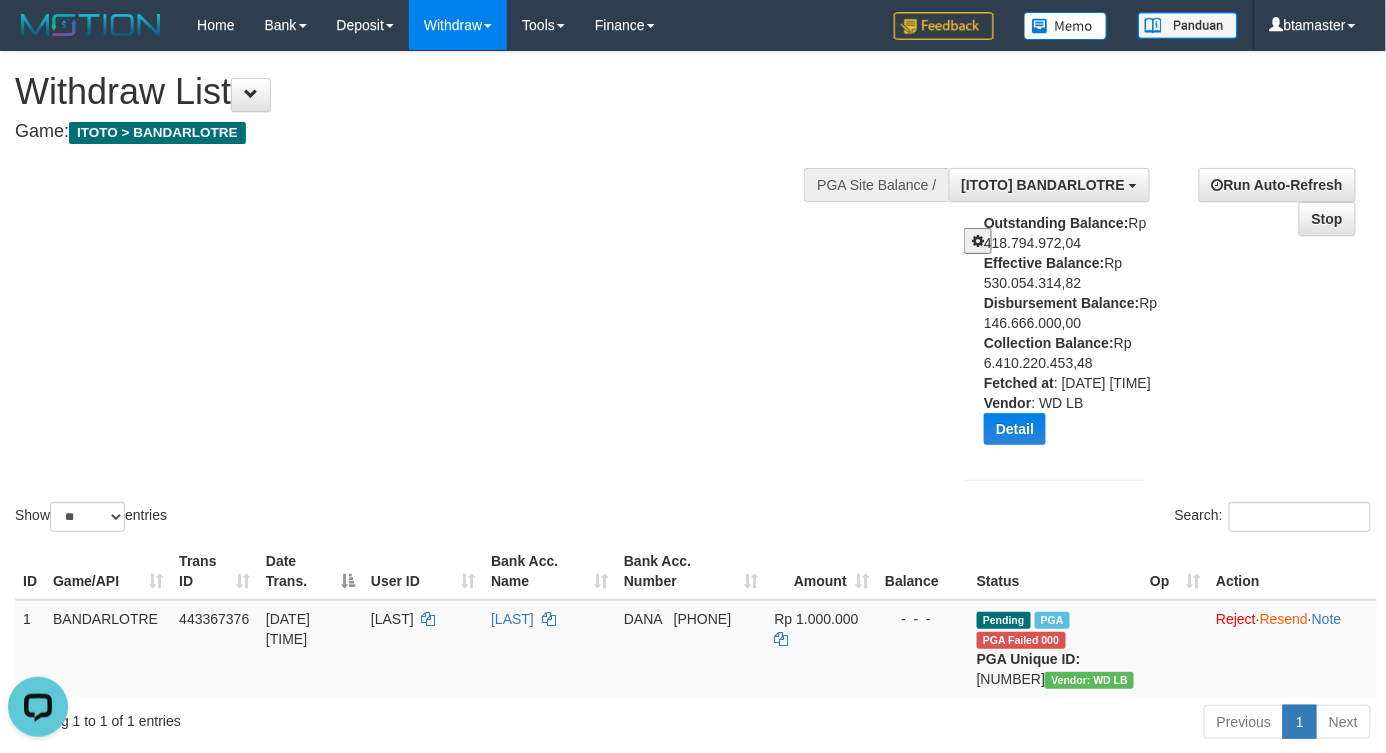 click at bounding box center (978, 241) 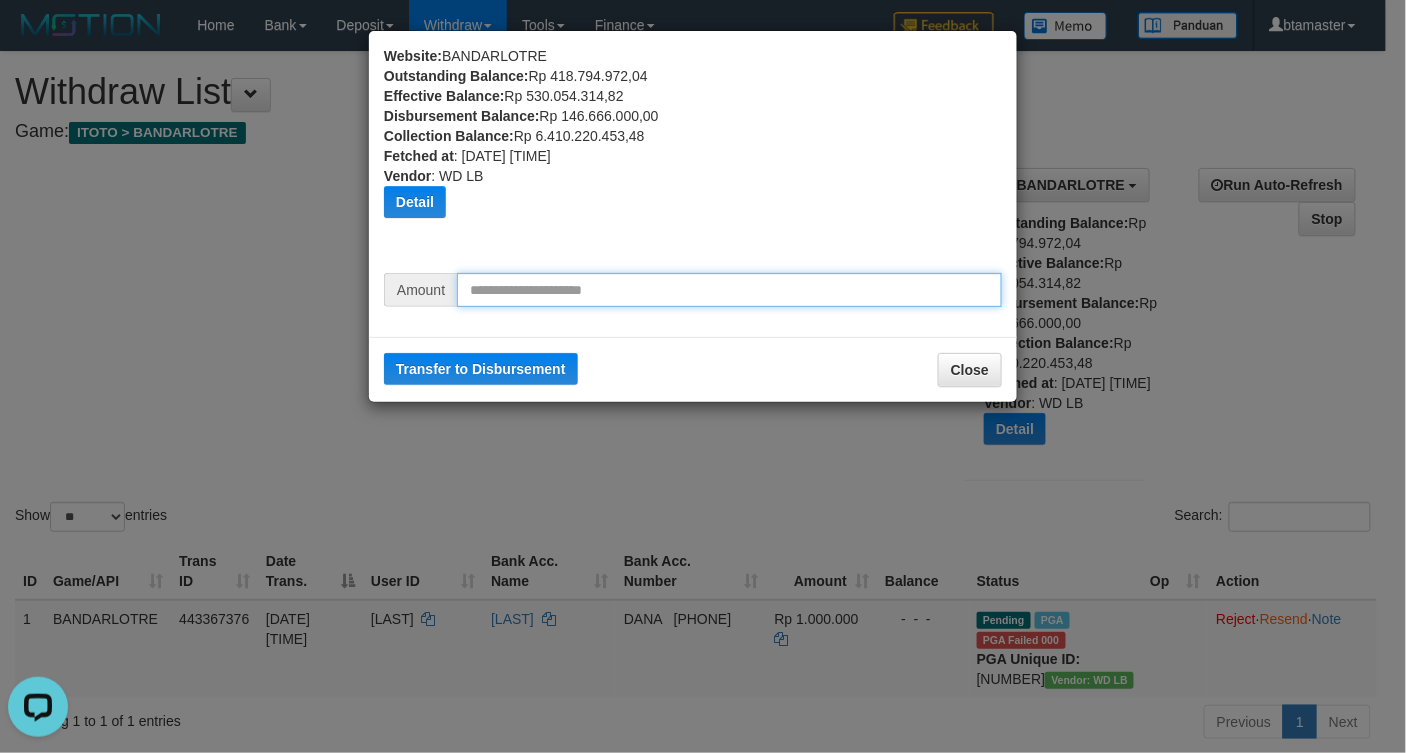 click at bounding box center [729, 290] 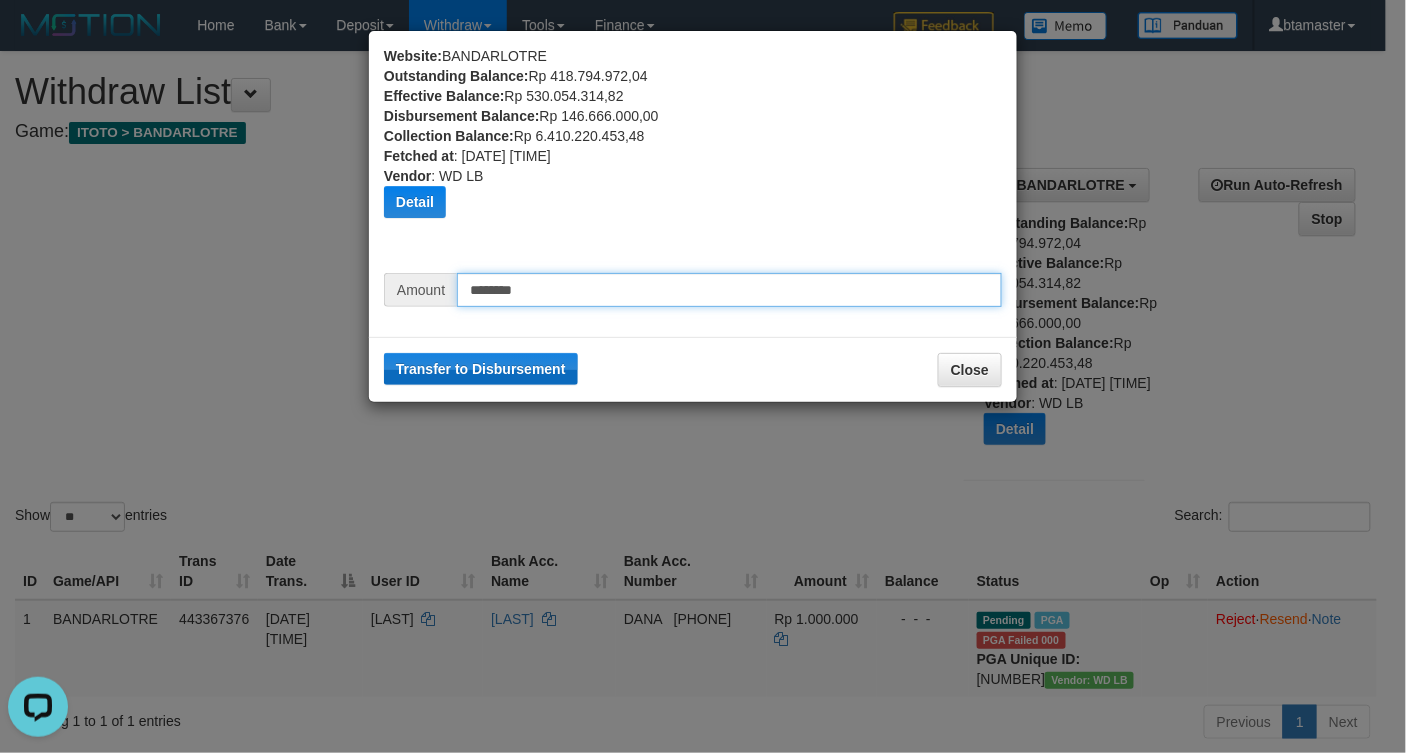 type on "********" 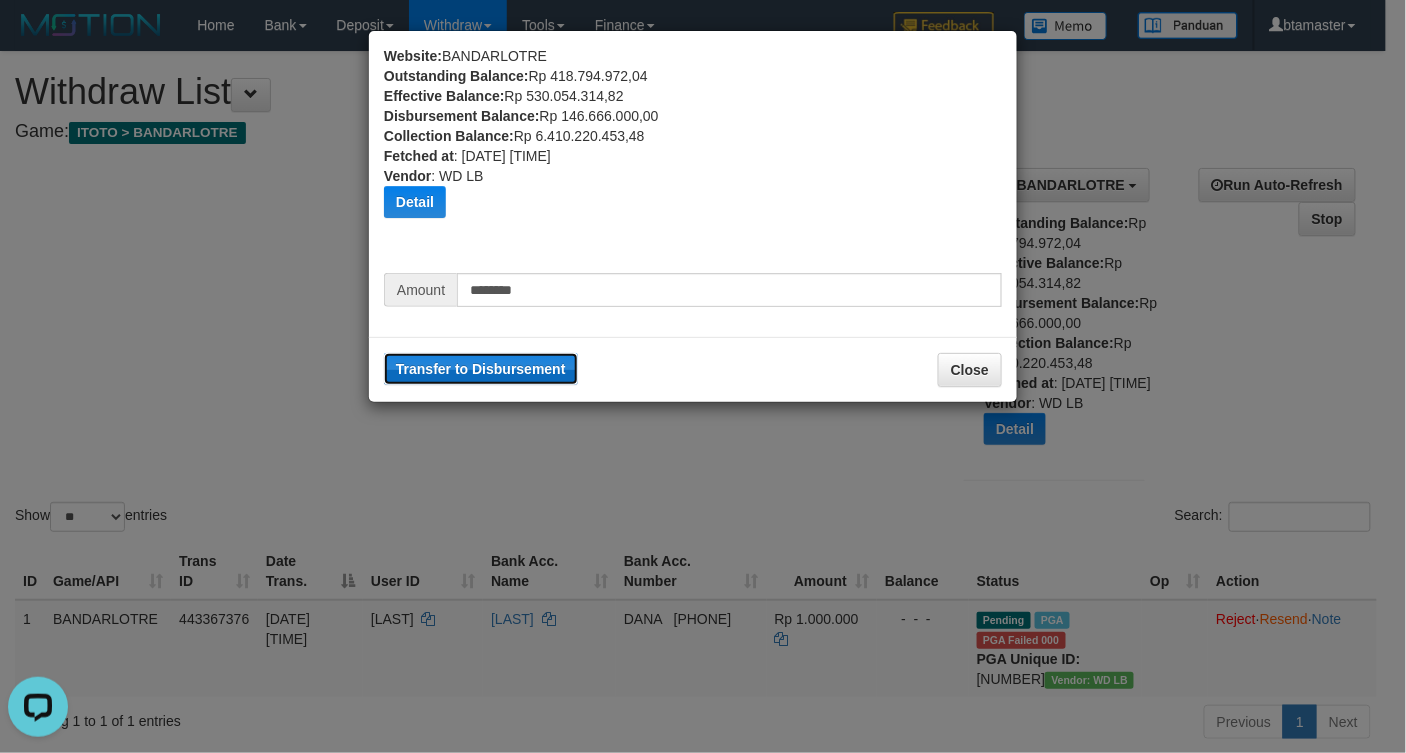 click on "Transfer to Disbursement" at bounding box center (481, 369) 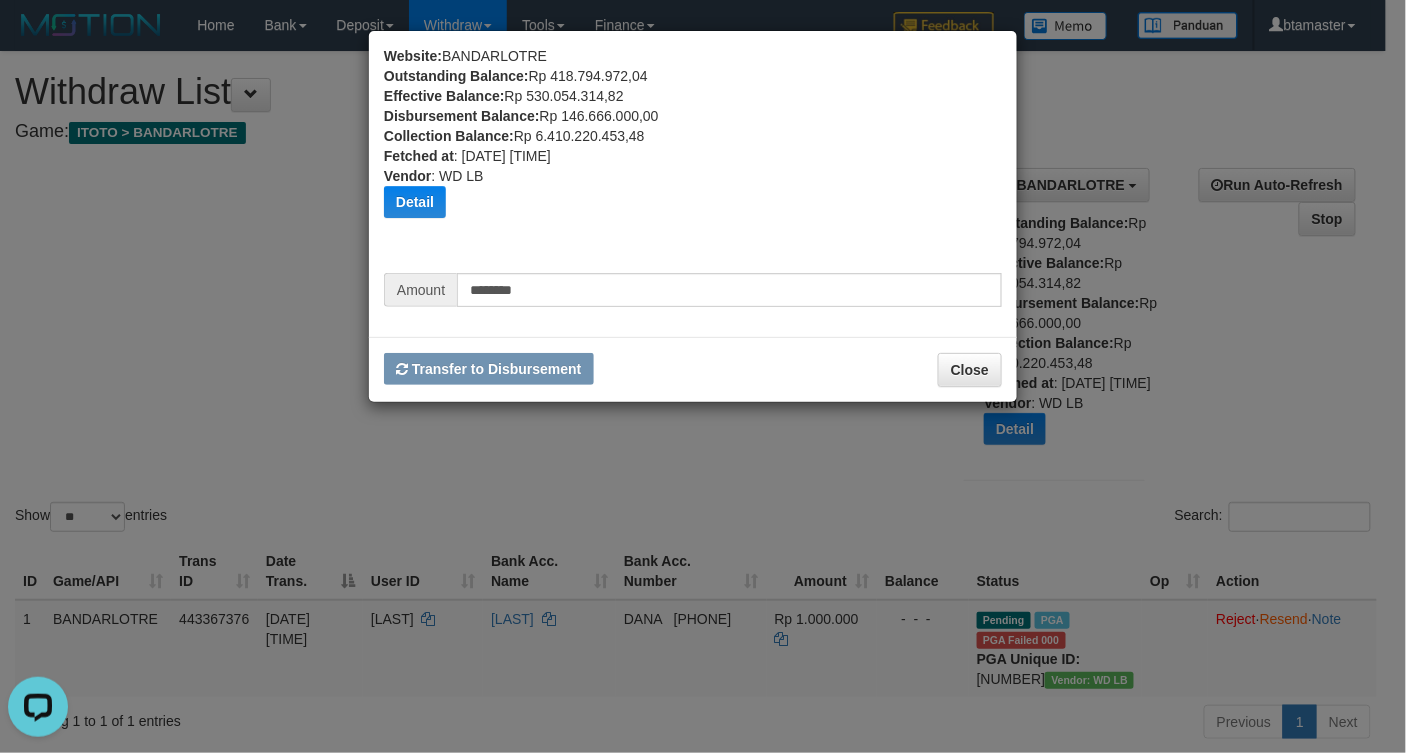 type 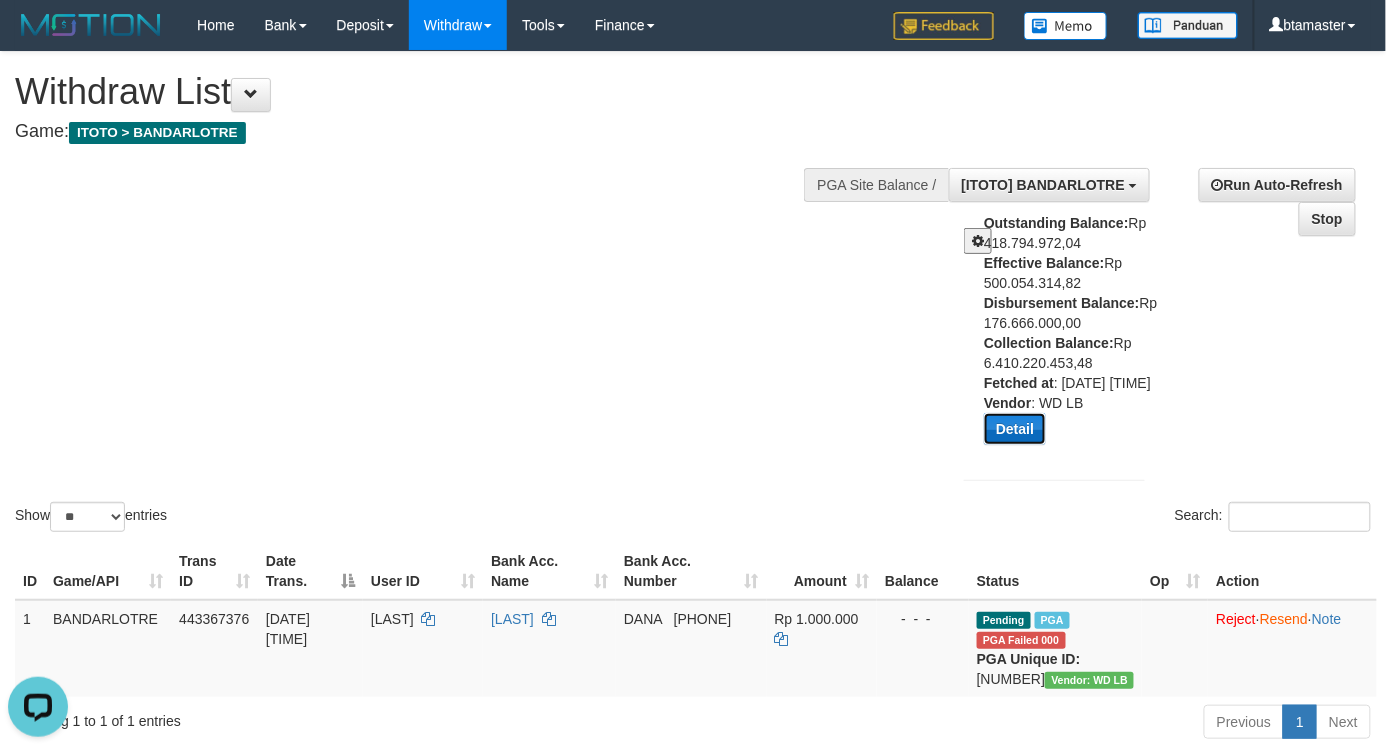 click on "Detail" at bounding box center [1015, 429] 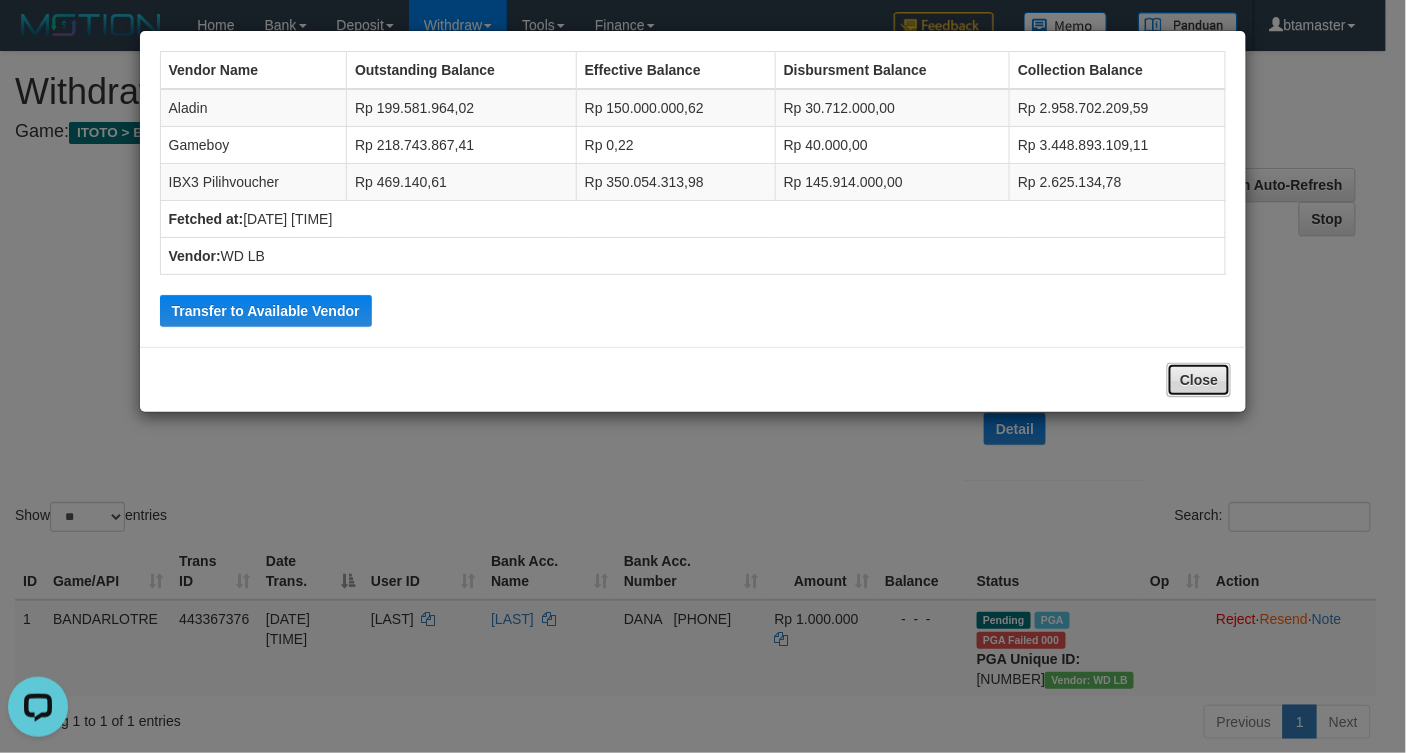 click on "Close" at bounding box center [1199, 380] 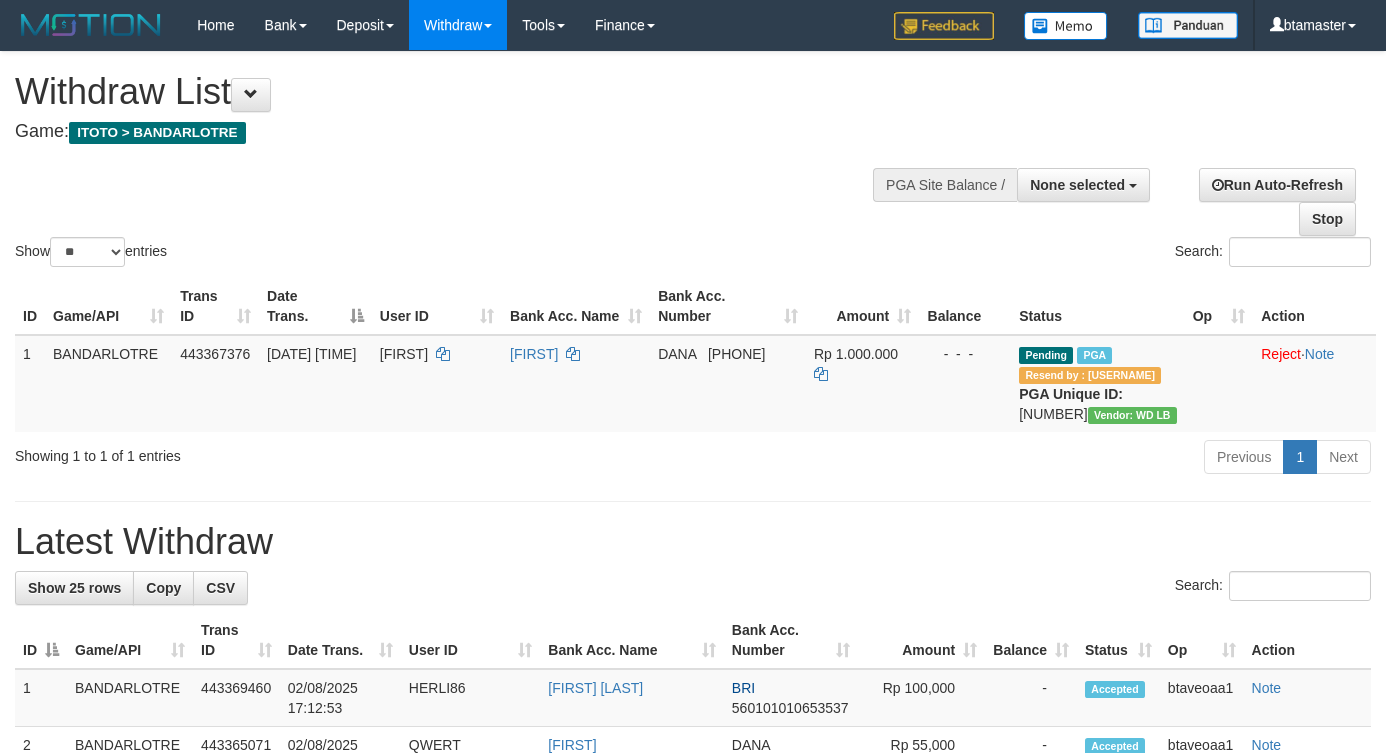 select 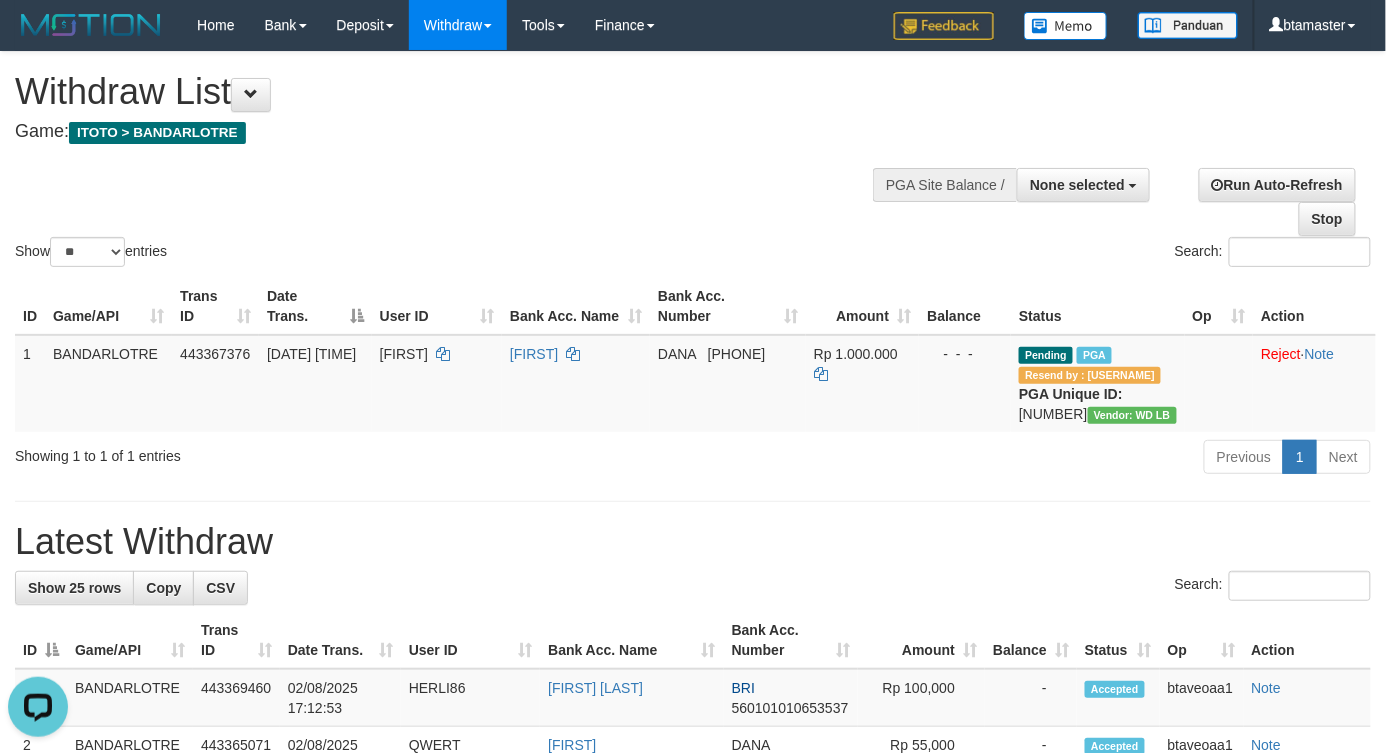 scroll, scrollTop: 0, scrollLeft: 0, axis: both 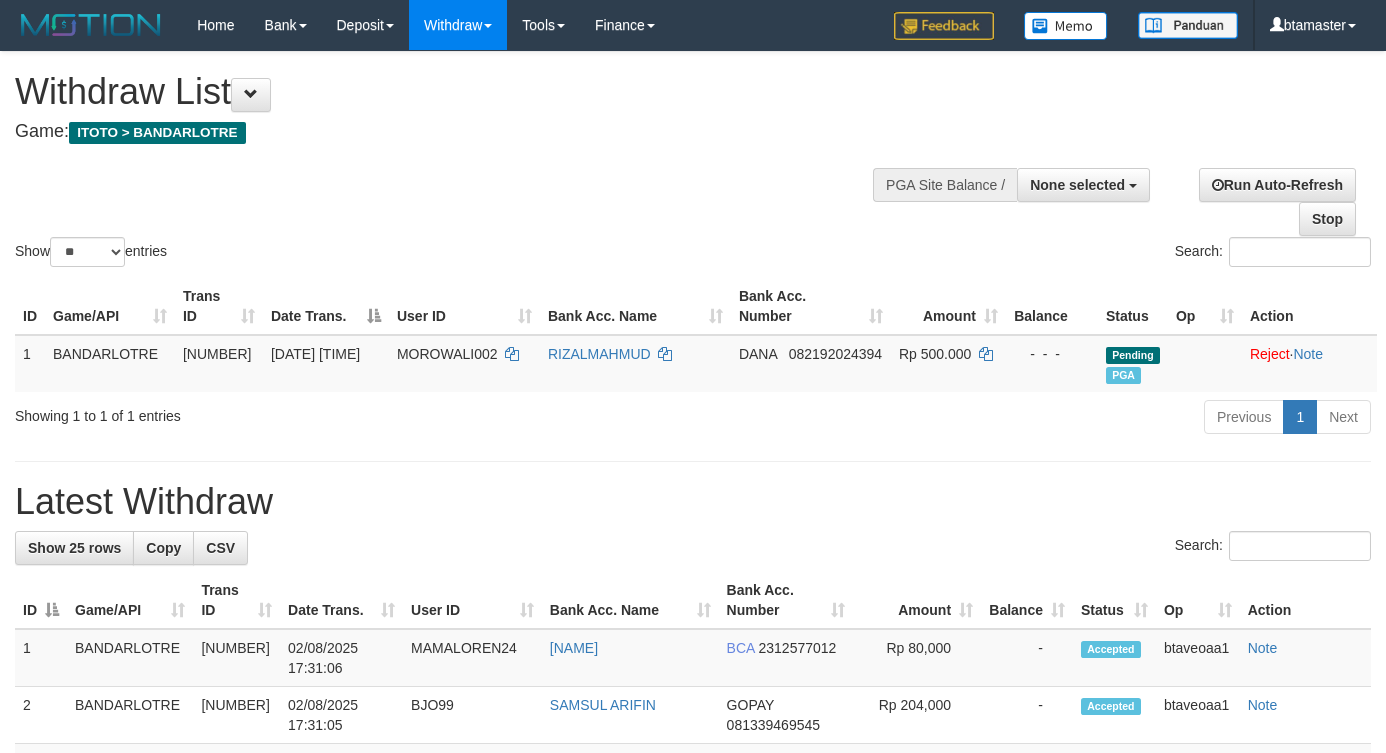 select 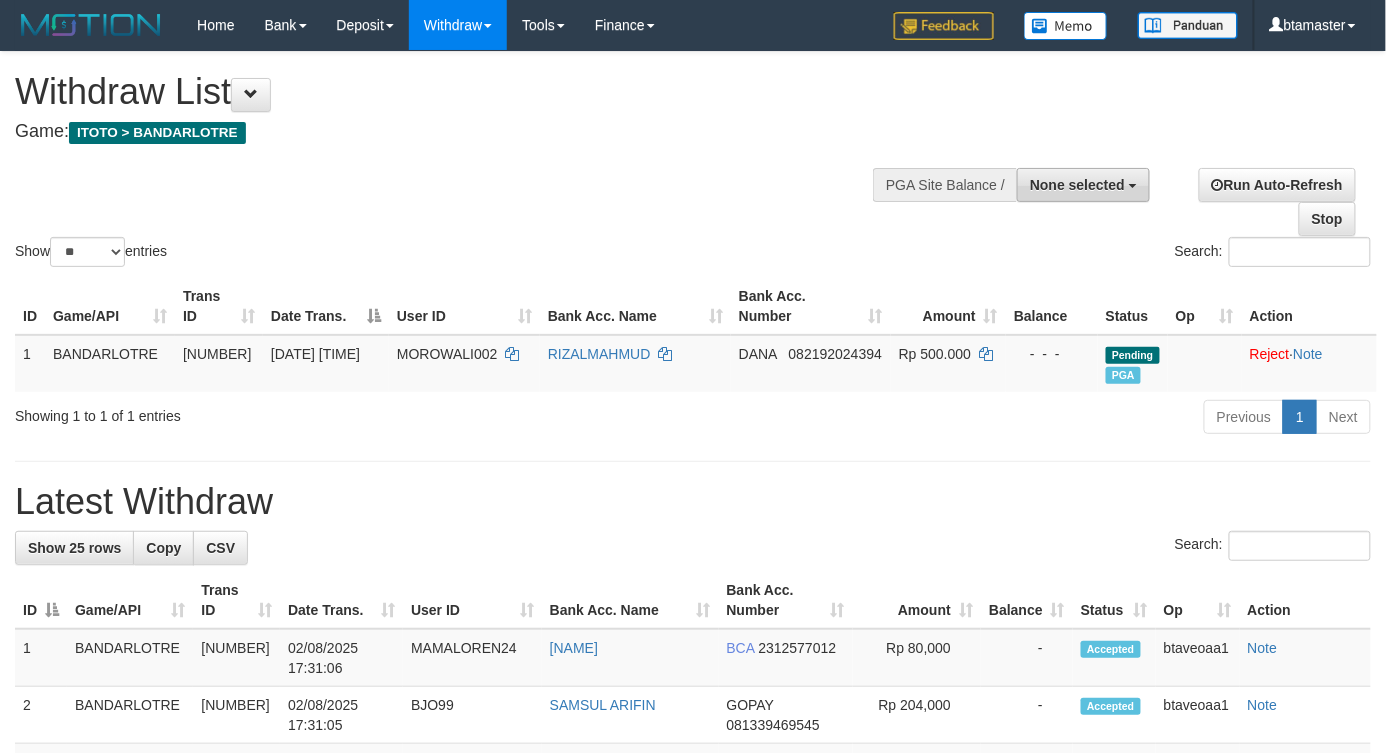 click on "None selected" at bounding box center [1077, 185] 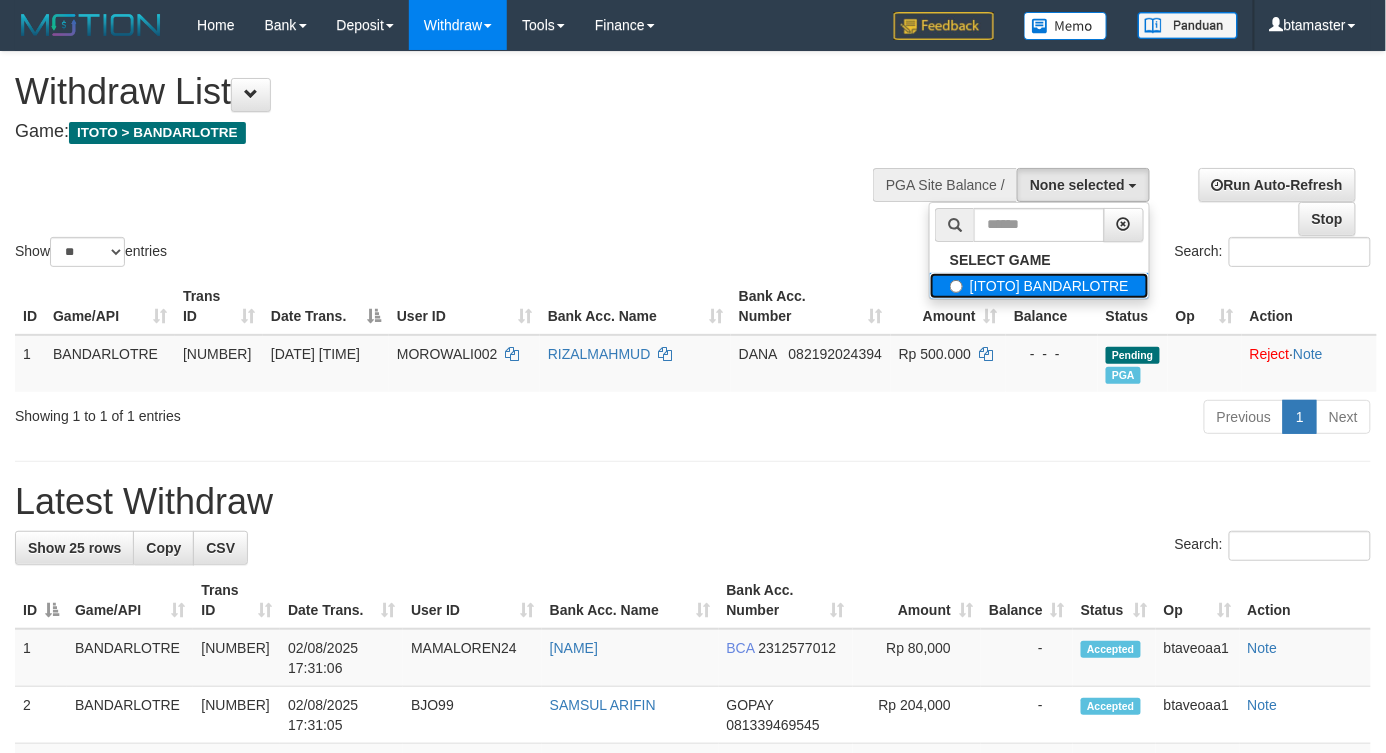 click on "[ITOTO] BANDARLOTRE" at bounding box center (1039, 286) 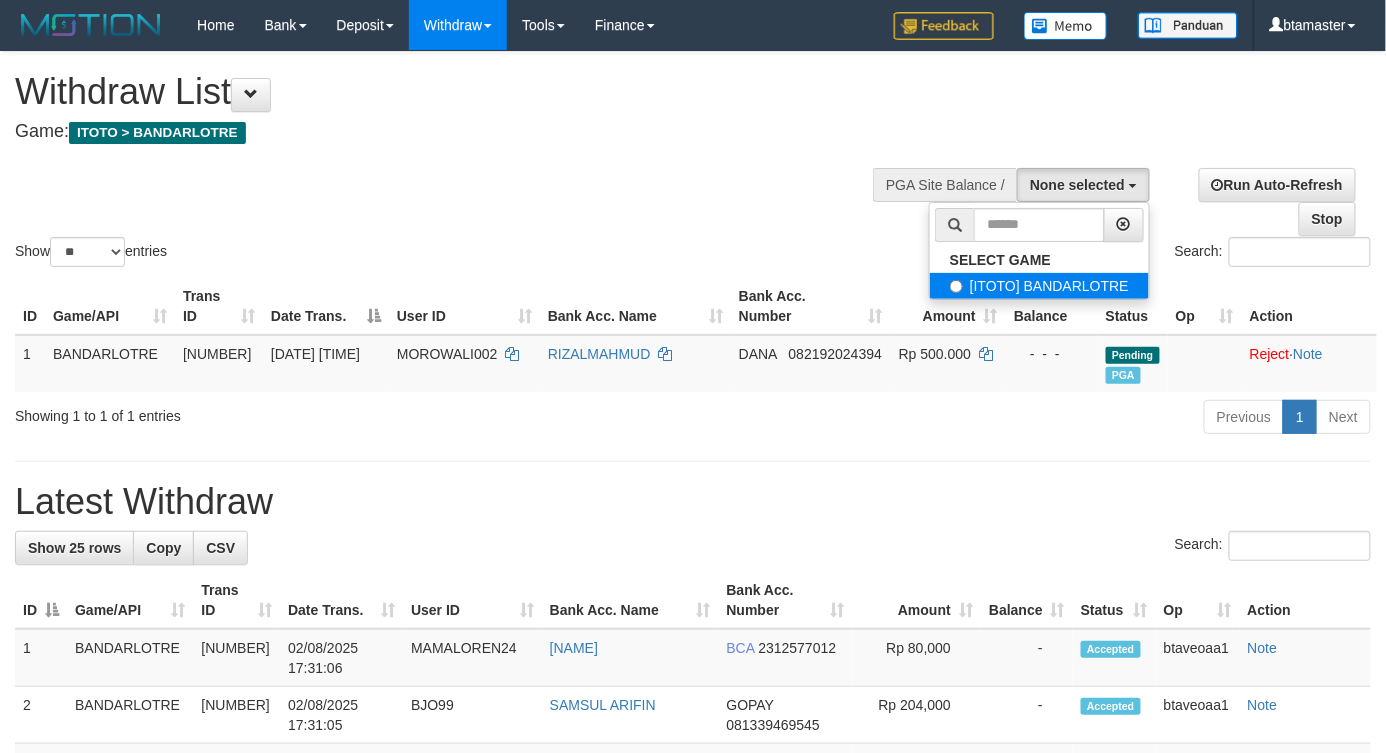 select on "****" 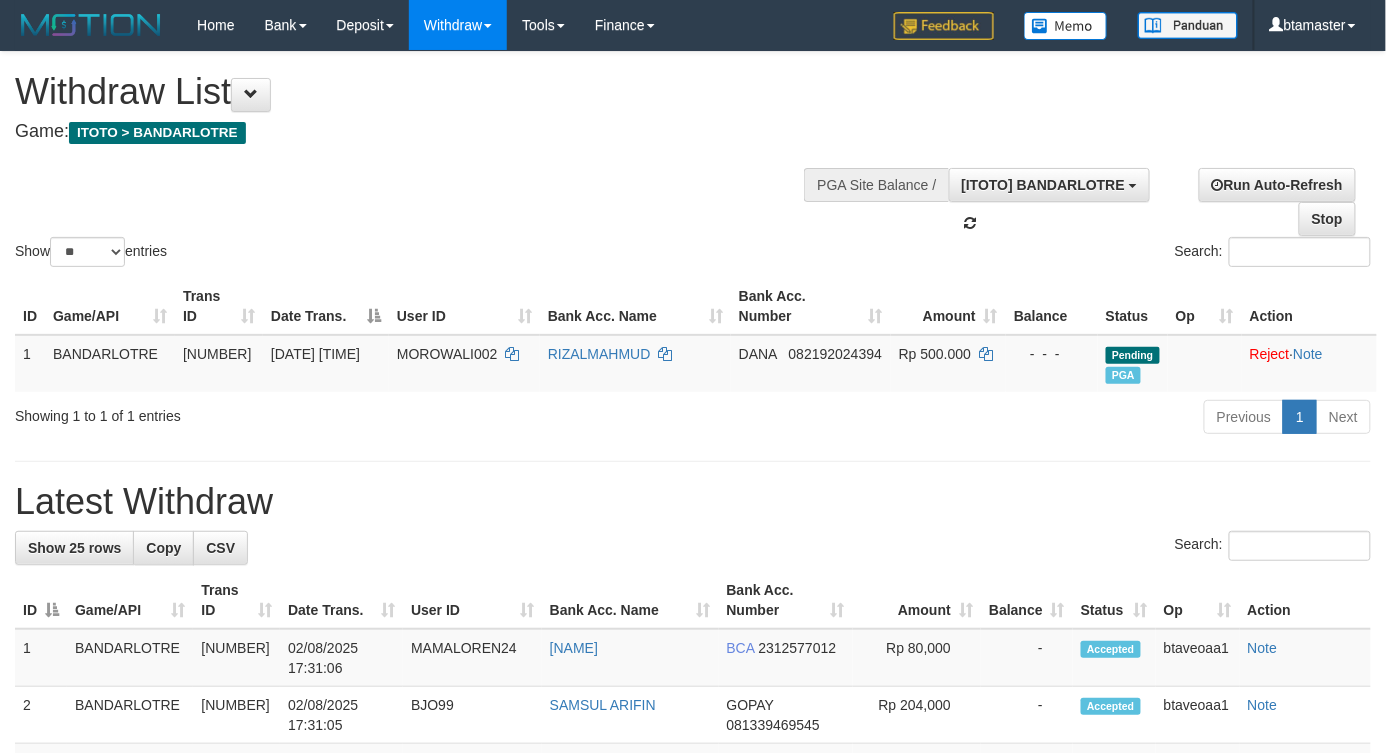 scroll, scrollTop: 17, scrollLeft: 0, axis: vertical 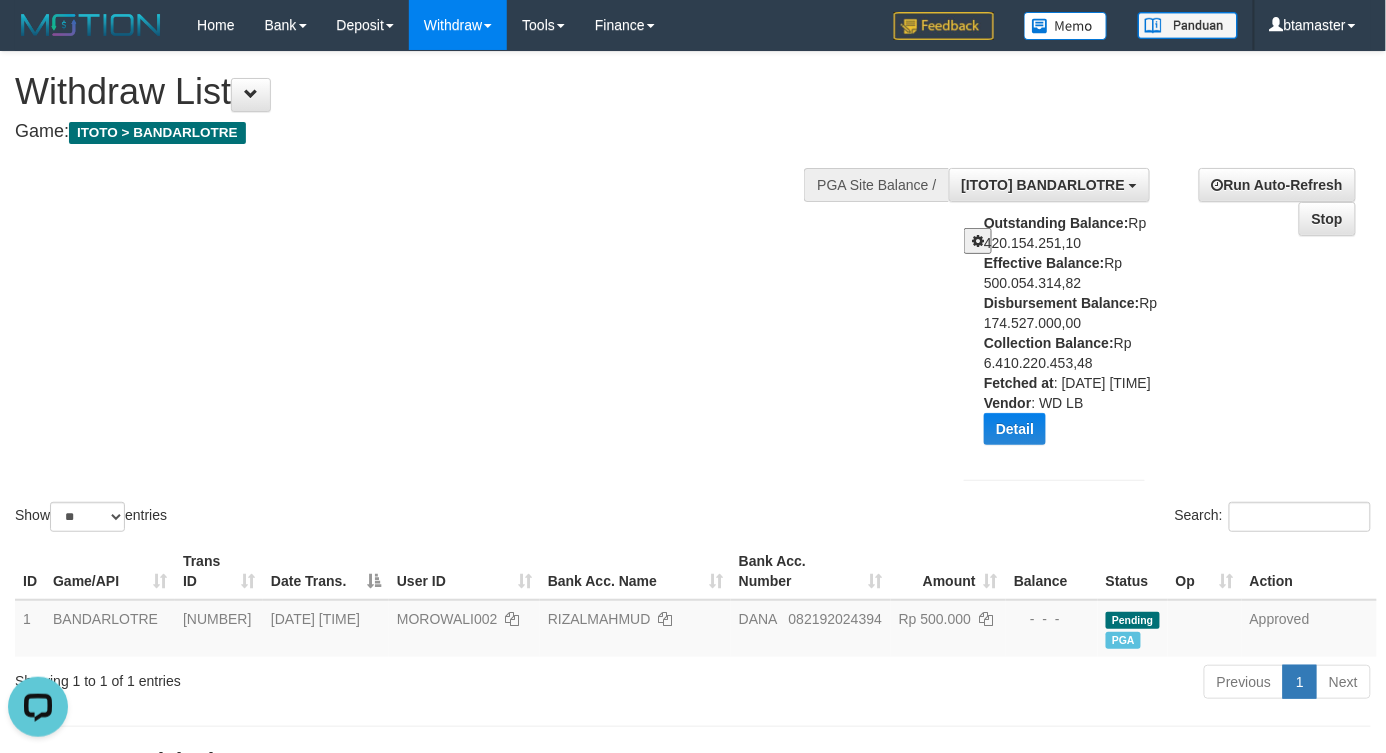 drag, startPoint x: 1356, startPoint y: 300, endPoint x: 1345, endPoint y: 300, distance: 11 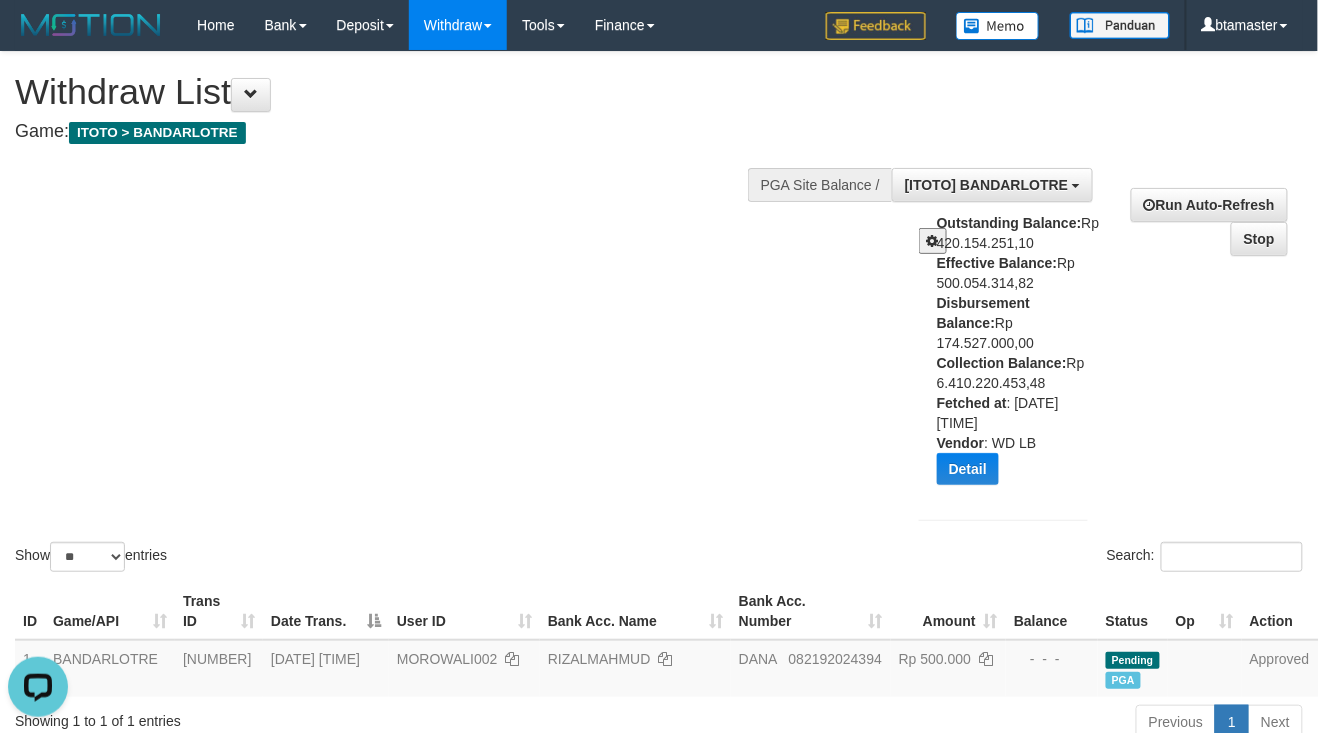 click on "**********" at bounding box center [1103, 347] 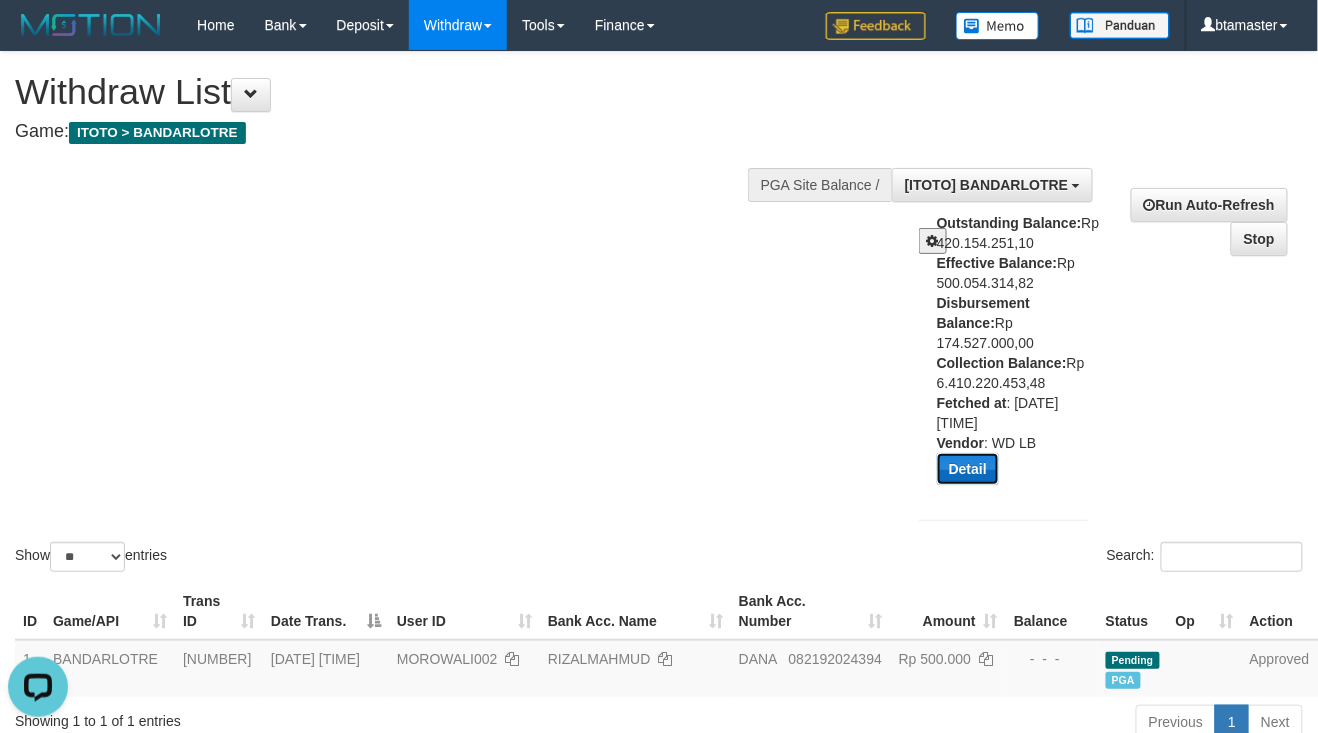click on "Detail" at bounding box center (968, 469) 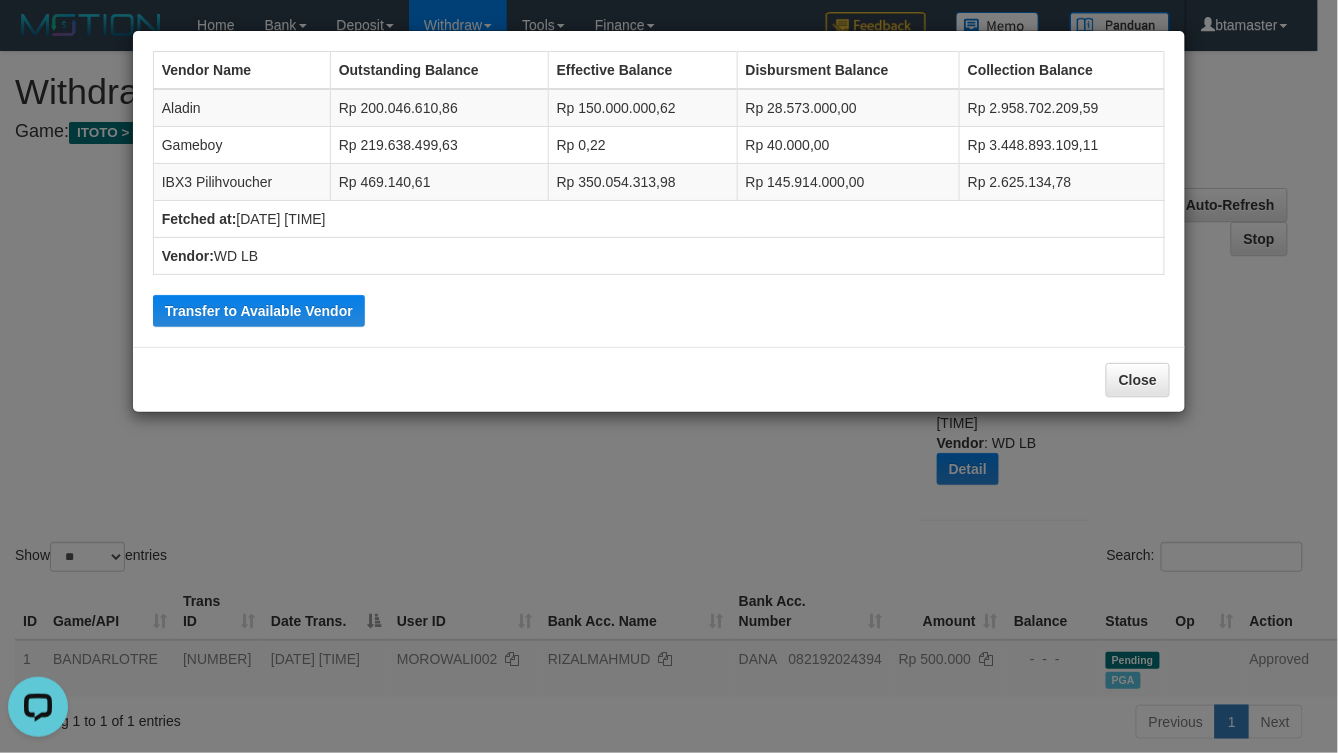 click on "Vendor Name
Outstanding Balance
Effective Balance
Disbursment Balance
Collection Balance
Aladin
Rp 200.046.610,86
Rp 150.000.000,62
Rp 28.573.000,00
Rp 2.958.702.209,59
Gameboy
Rp 219.638.499,63
Rp 0,22
Rp 40.000,00
Rp 3.448.893.109,11
IBX3 Pilihvoucher
Rp 469.140,61
Rp 350.054.313,98
Rp 145.914.000,00
Rp 2.625.134,78
Fetched at:   2025-08-02 17:36:09
WD LB" at bounding box center (669, 376) 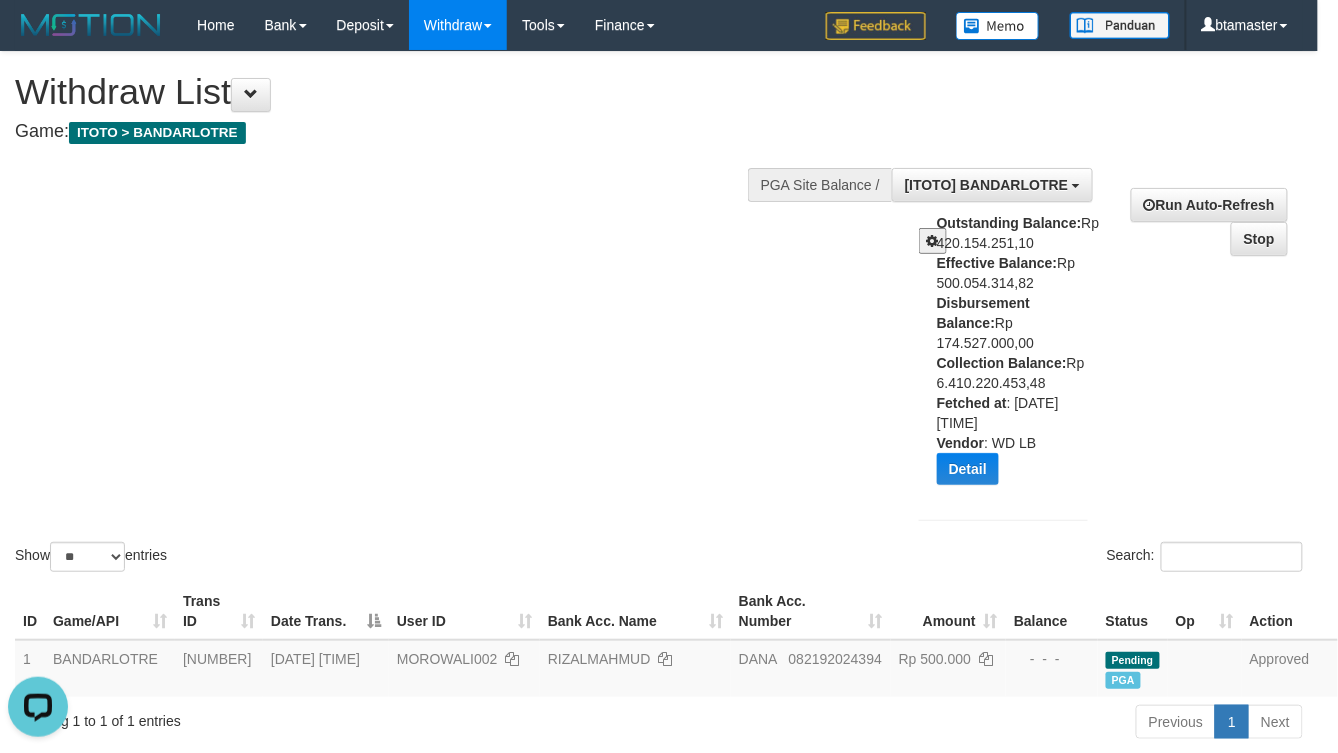click on "Toggle navigation
Home
Bank
Account List
Load
By Website
Group
[ITOTO]													BANDARLOTRE
Mutasi Bank
Search
Sync
Note Mutasi
Deposit
DPS Fetch
DPS List
History
PGA History
Note DPS -" at bounding box center (669, 1292) 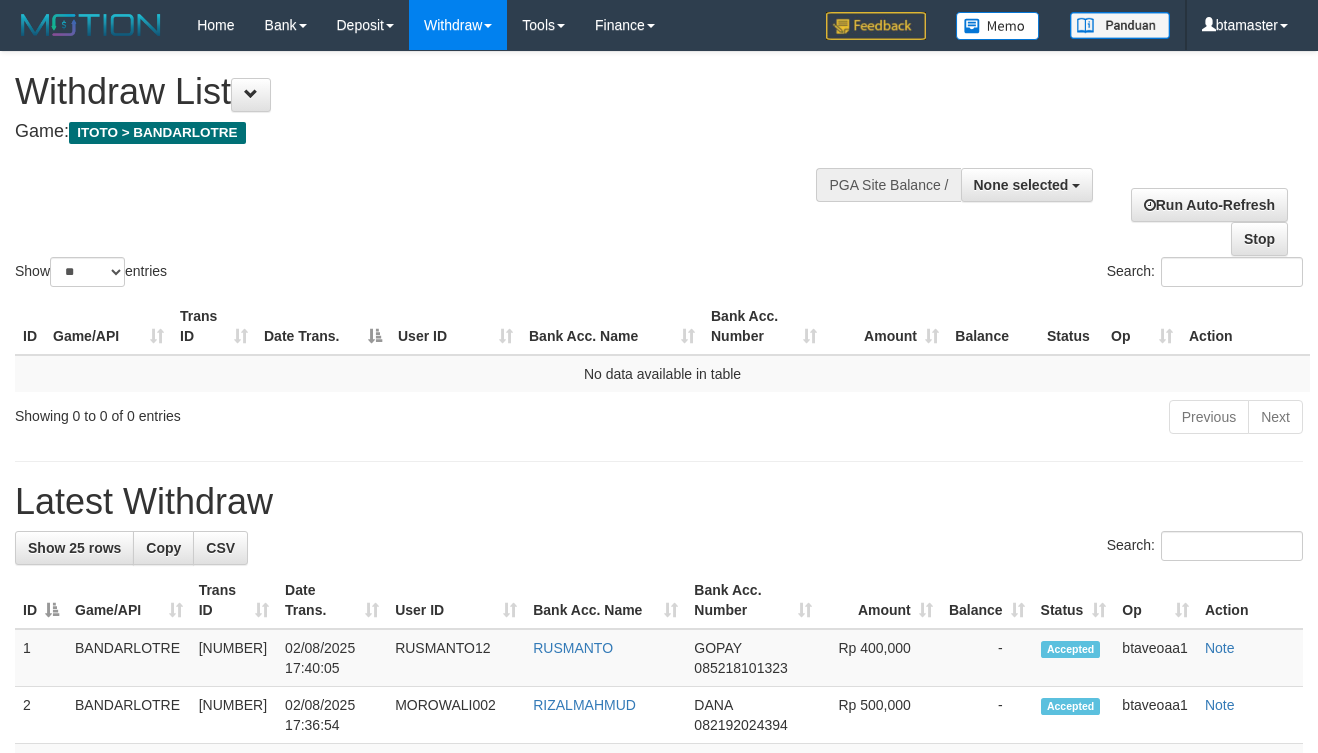 select 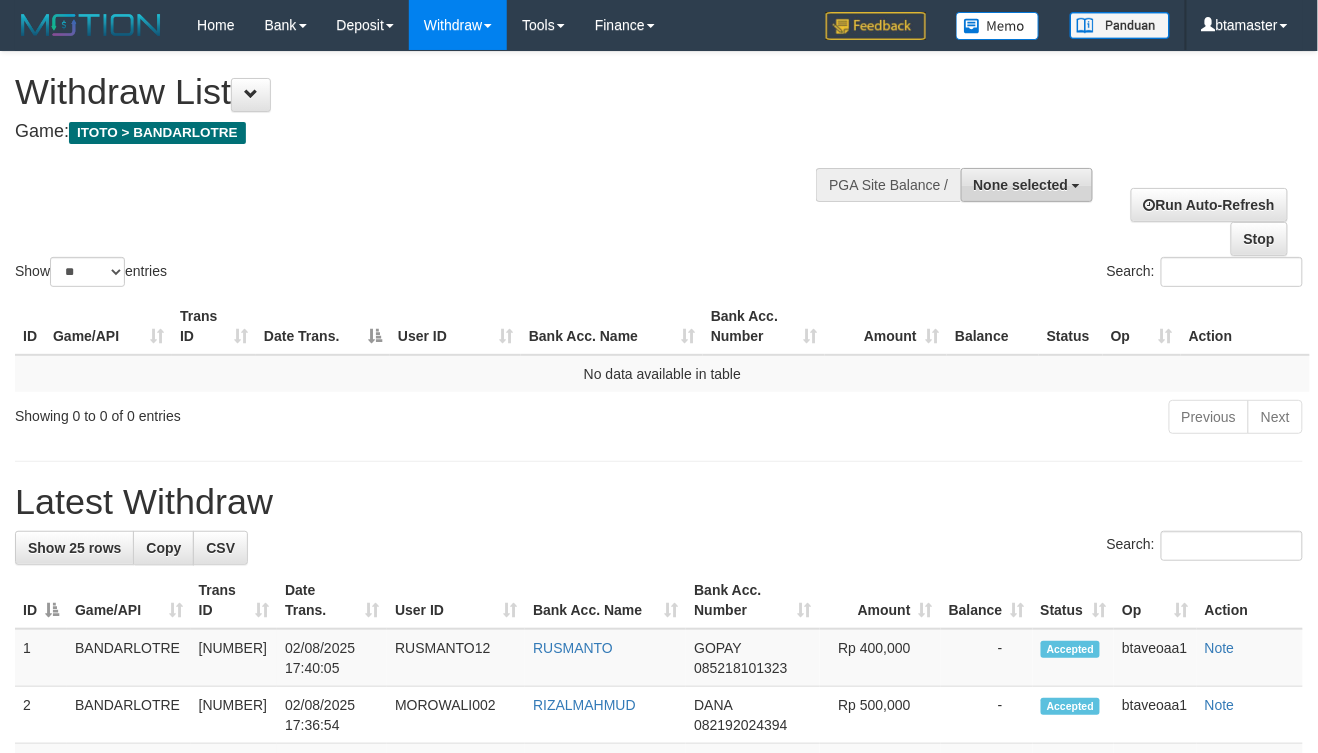 click on "None selected" at bounding box center [1021, 185] 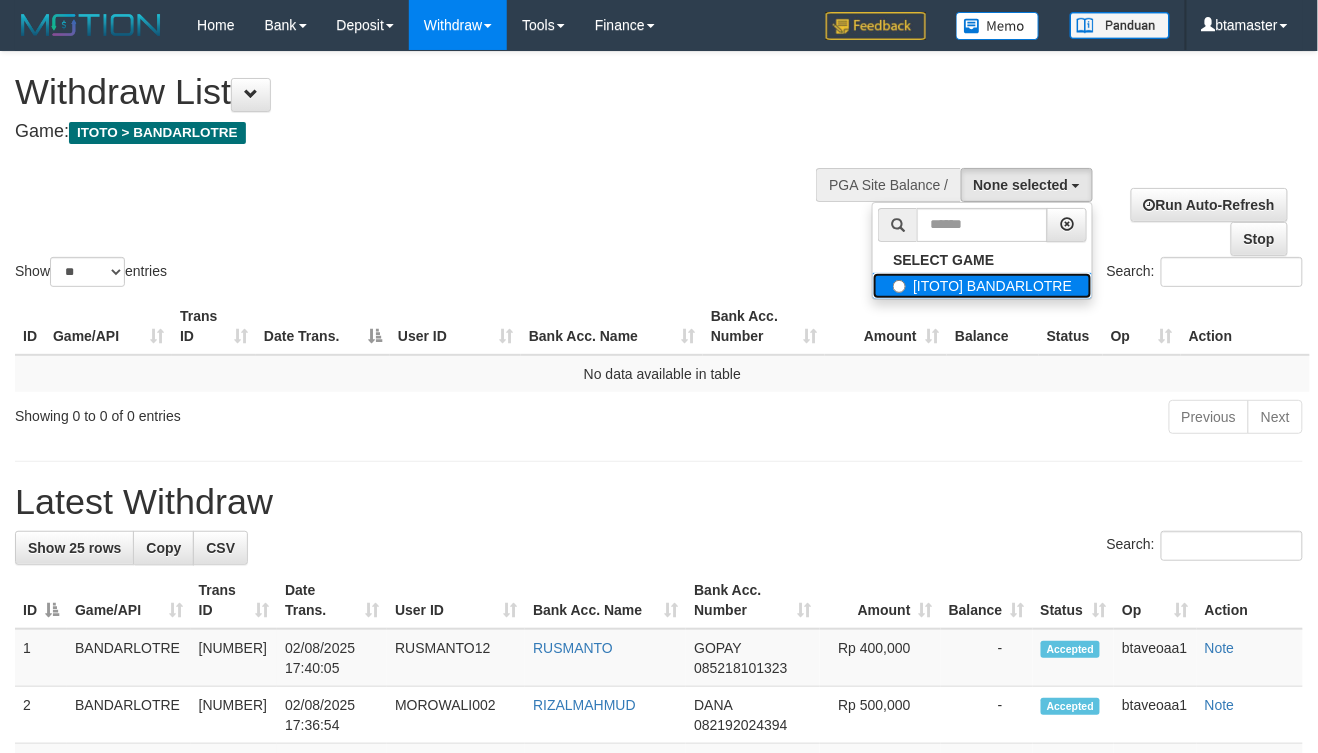 click on "[ITOTO] BANDARLOTRE" at bounding box center [982, 286] 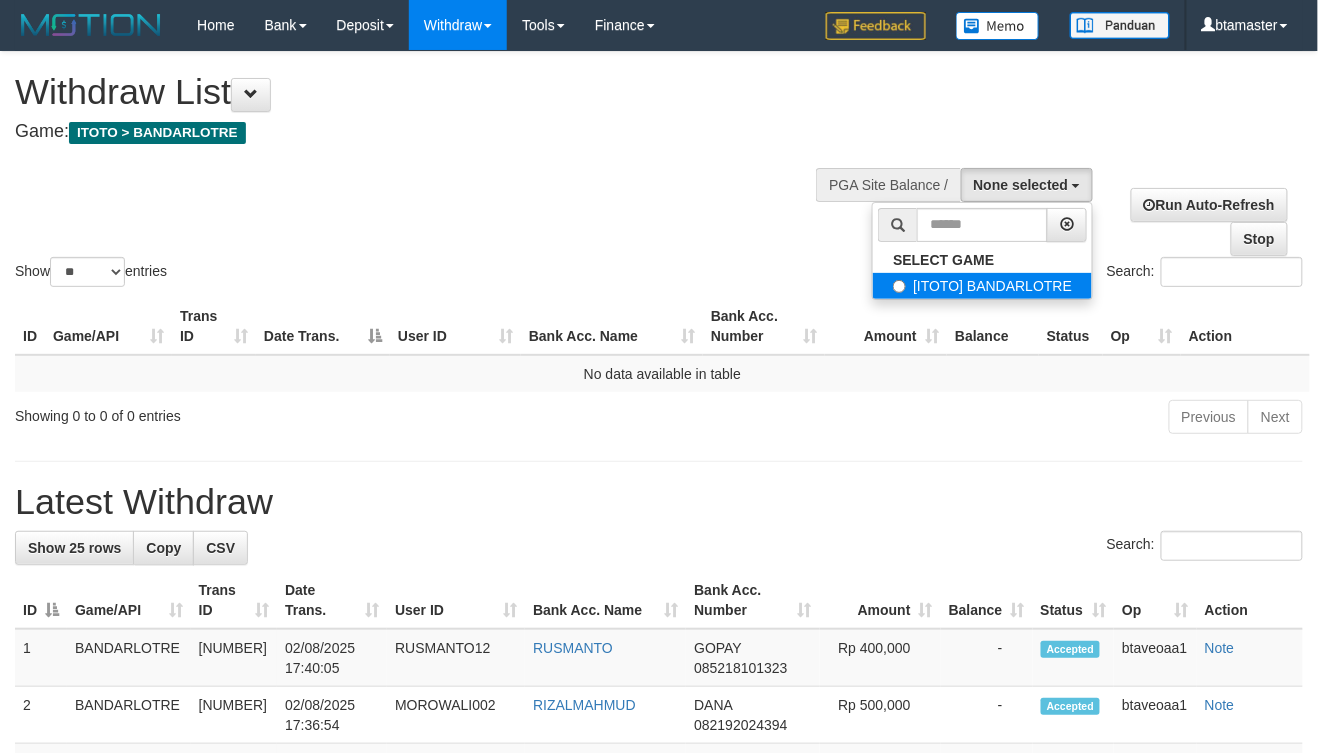 select on "****" 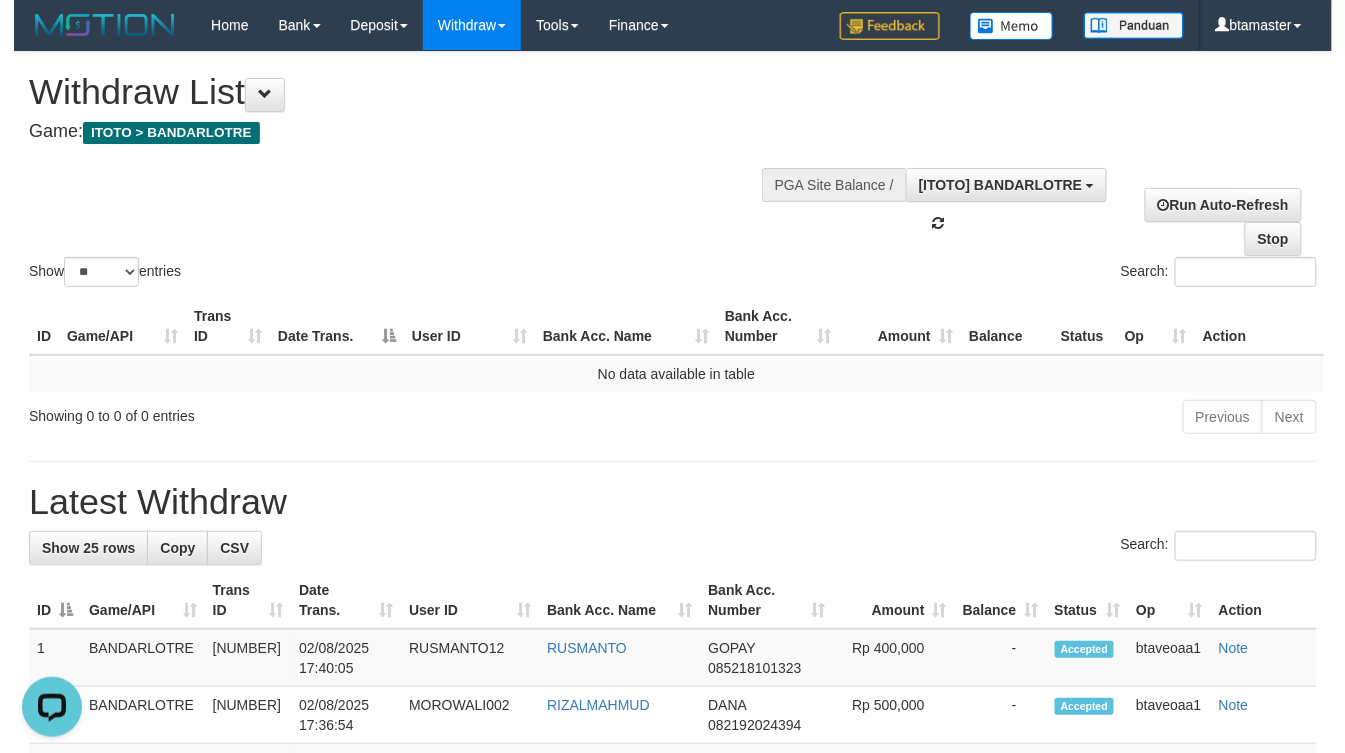 scroll, scrollTop: 0, scrollLeft: 0, axis: both 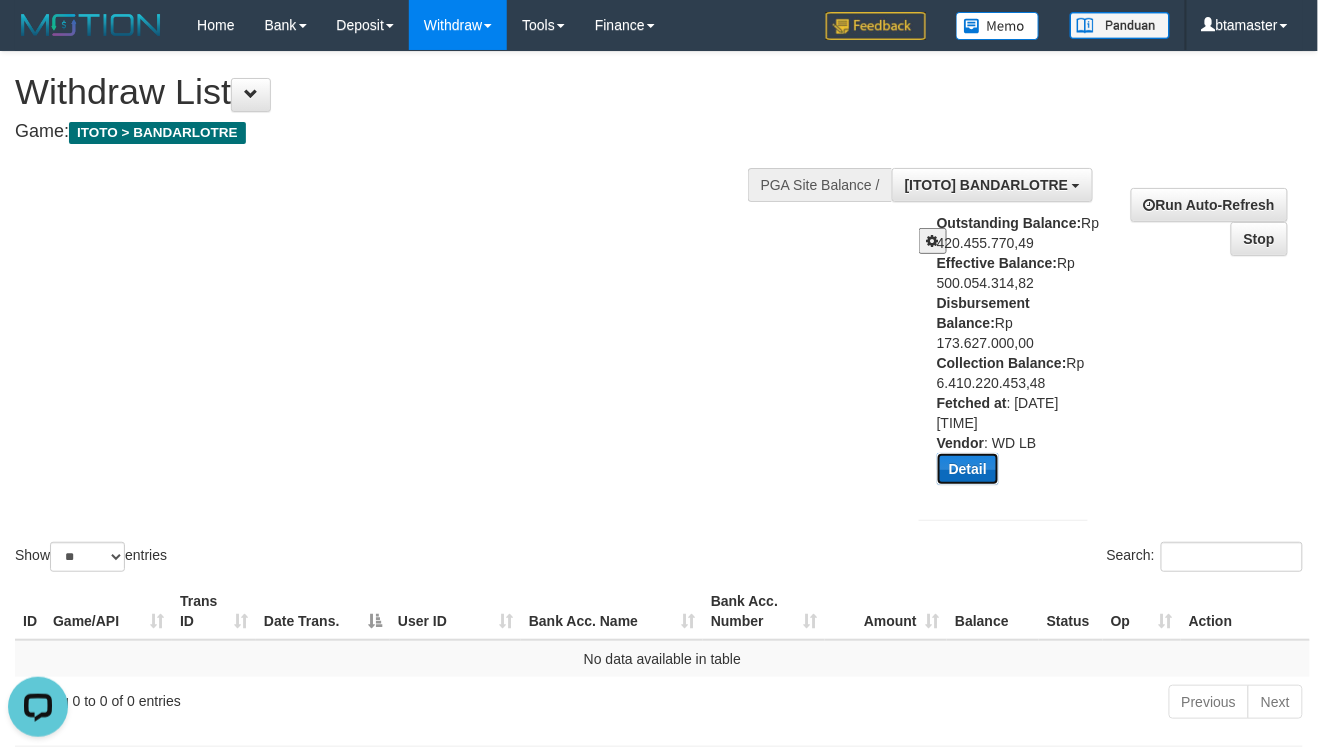 click on "Detail" at bounding box center [968, 469] 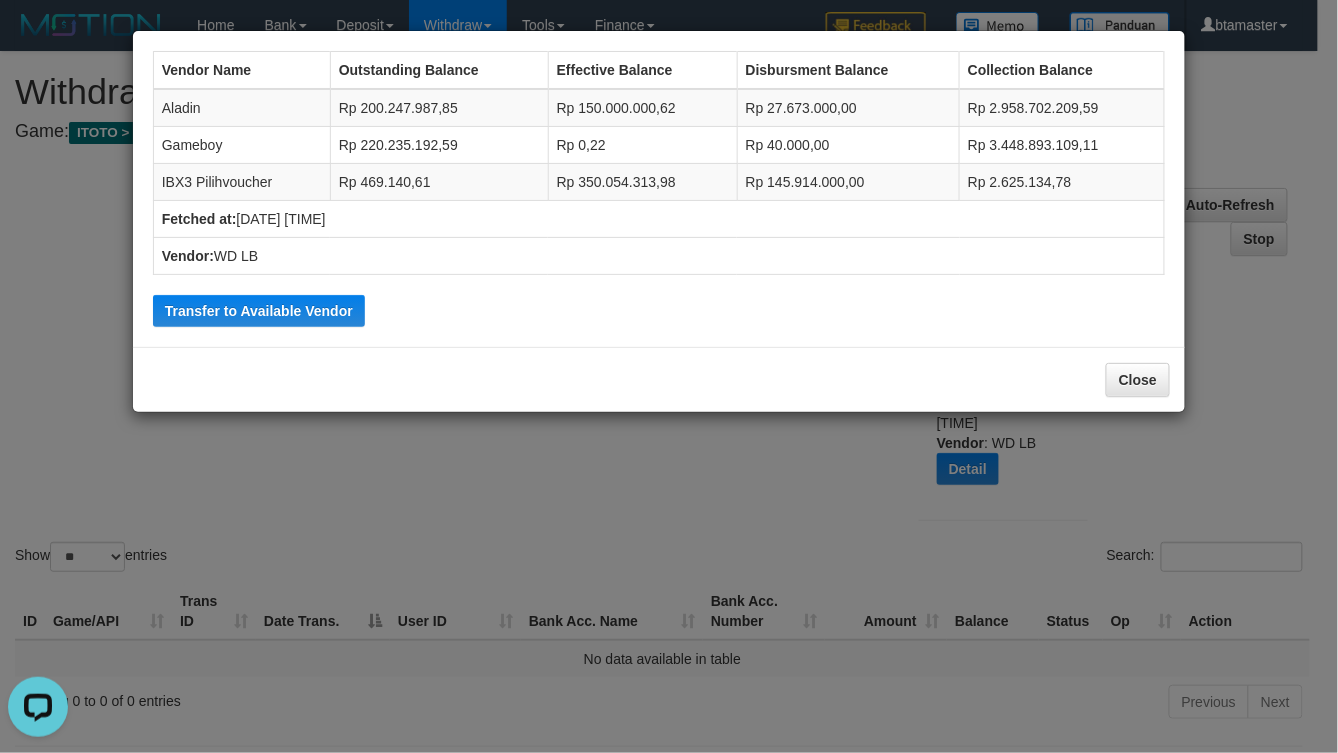 click on "Vendor Name
Outstanding Balance
Effective Balance
Disbursment Balance
Collection Balance
[VENDOR]
Rp [PRICE]
Rp [PRICE]
Rp [PRICE]
Rp [PRICE]
[VENDOR]
Rp [PRICE]
Rp [PRICE]
Rp [PRICE]
Rp [PRICE]
[VENDOR]
Rp [PRICE]
Rp [PRICE]
Rp [PRICE]
Rp [PRICE]
Fetched at:   [DATE] [TIME]
WD LB" at bounding box center (669, 376) 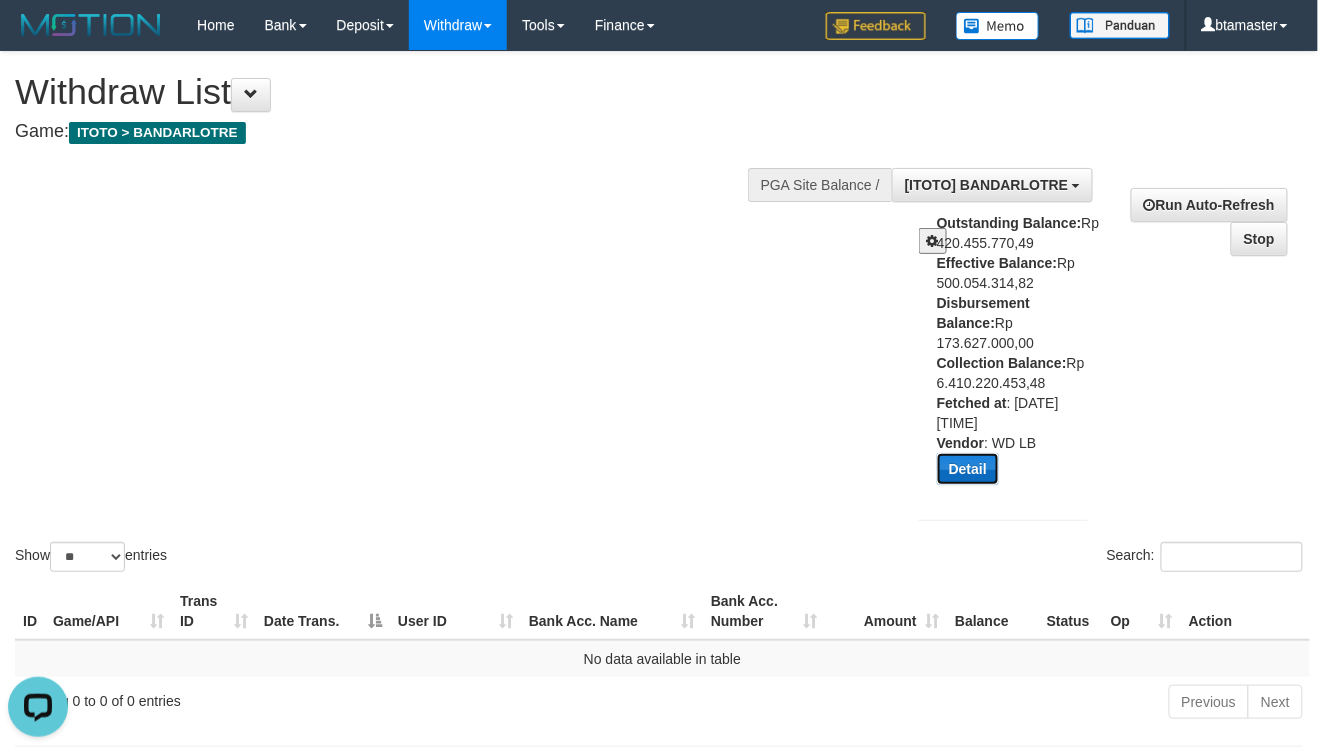 click on "Detail" at bounding box center [968, 469] 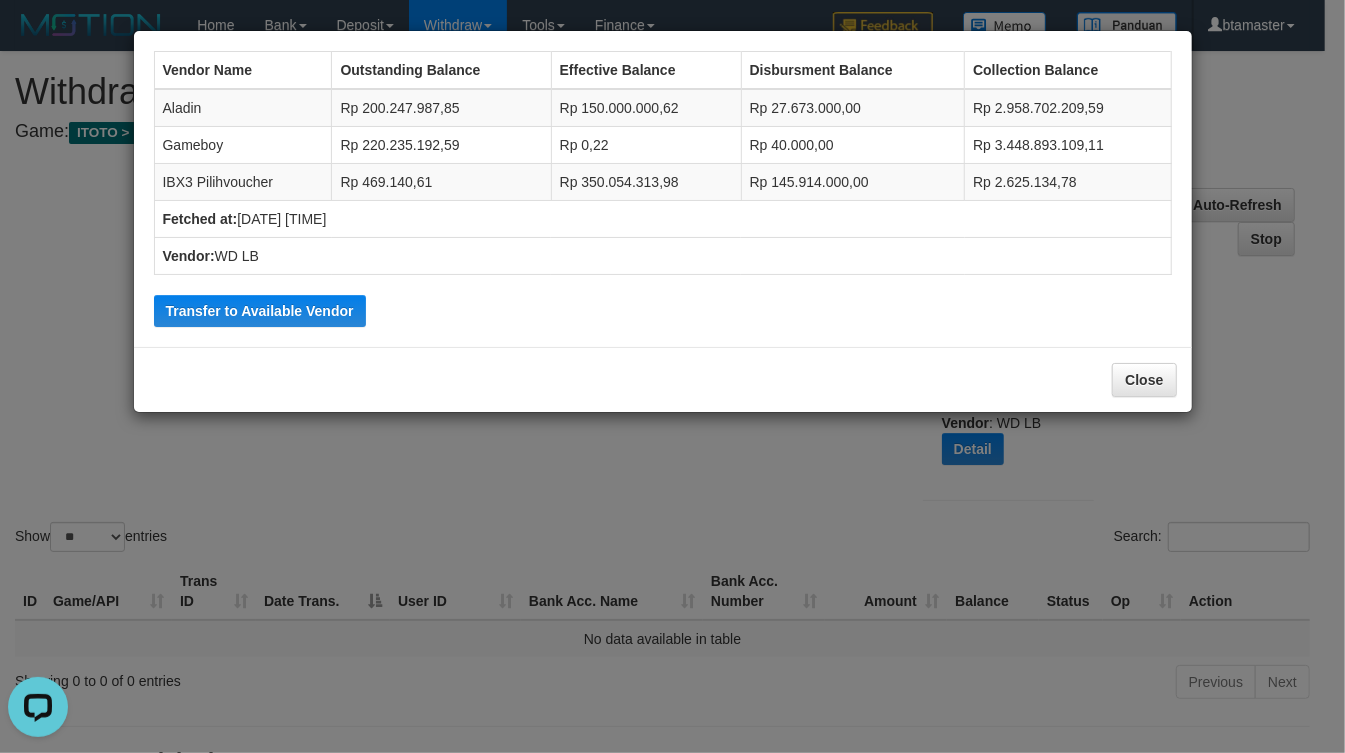click on "Vendor Name
Outstanding Balance
Effective Balance
Disbursment Balance
Collection Balance
[VENDOR]
Rp [PRICE]
Rp [PRICE]
Rp [PRICE]
Rp [PRICE]
[VENDOR]
Rp [PRICE]
Rp [PRICE]
Rp [PRICE]
Rp [PRICE]
[VENDOR]
Rp [PRICE]
Rp [PRICE]
Rp [PRICE]
Rp [PRICE]
Fetched at:   [DATE] [TIME]
WD LB" at bounding box center (672, 376) 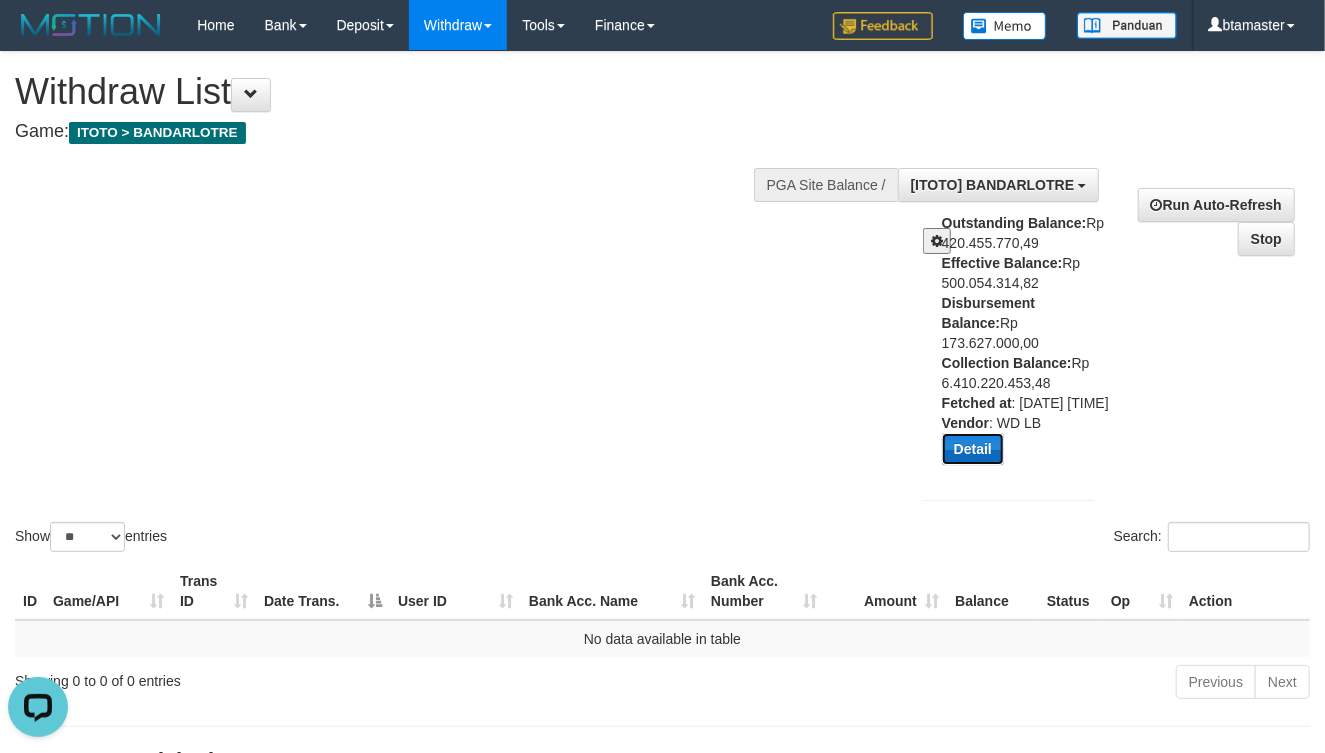 click on "Detail" at bounding box center (973, 449) 